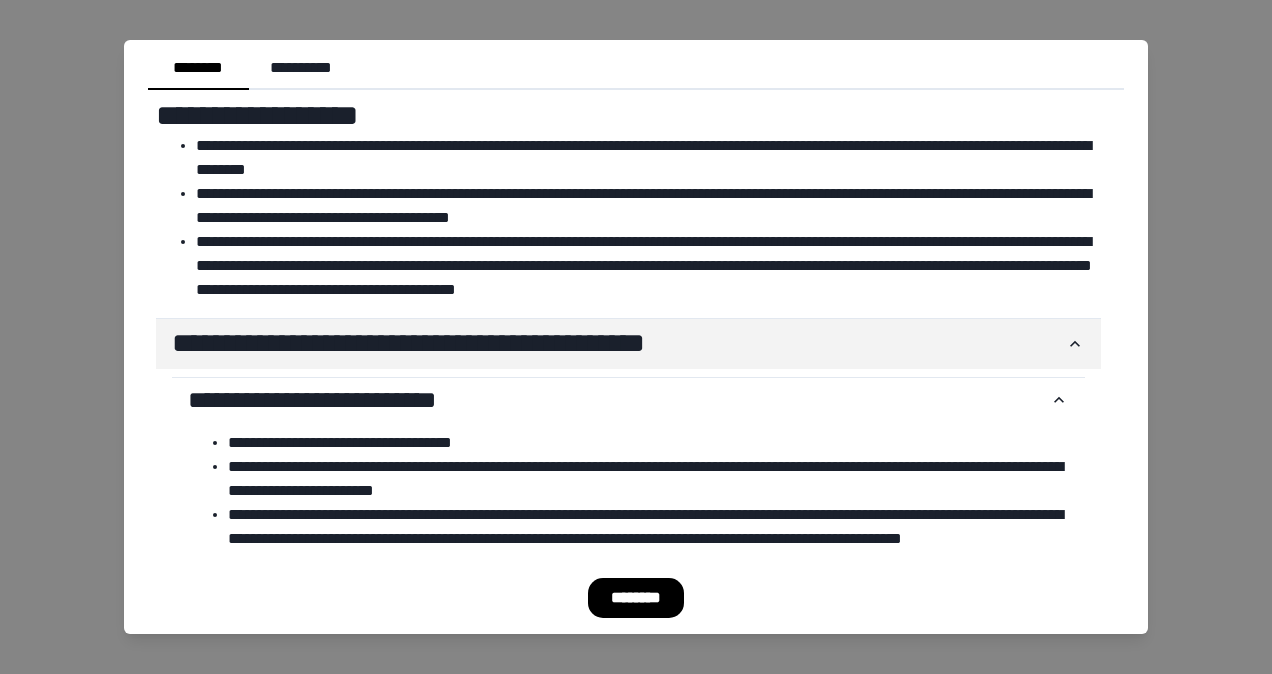 scroll, scrollTop: 0, scrollLeft: 0, axis: both 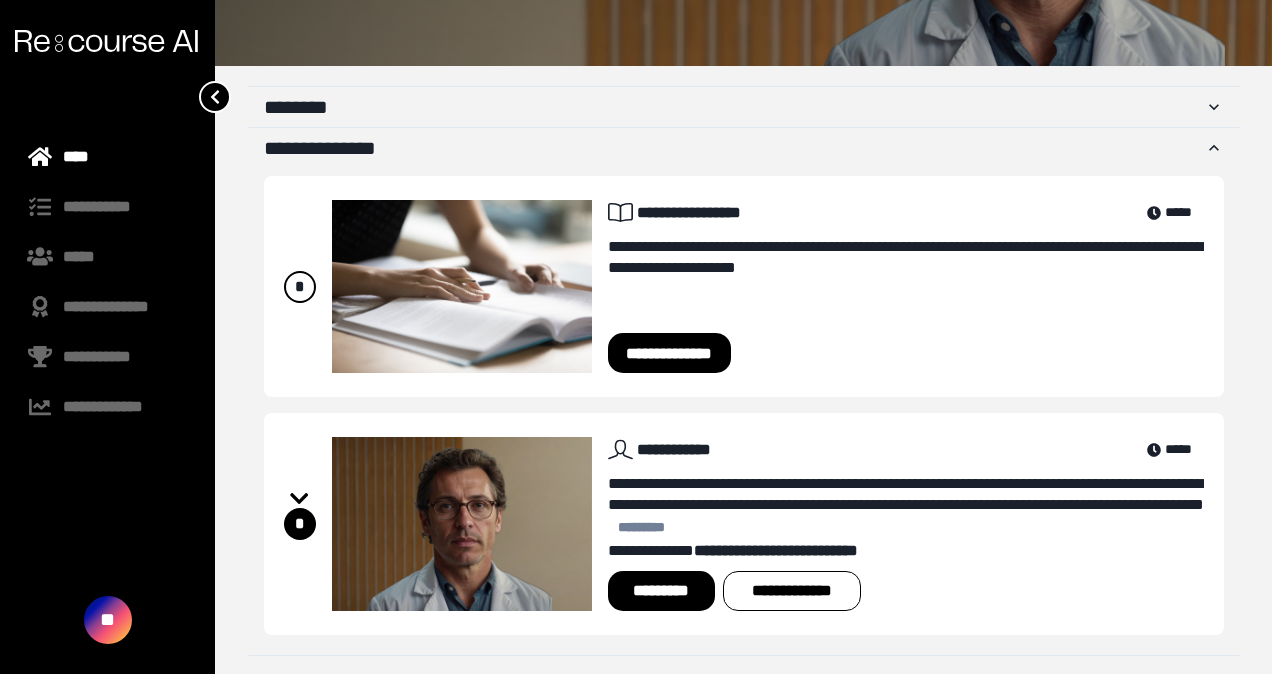click 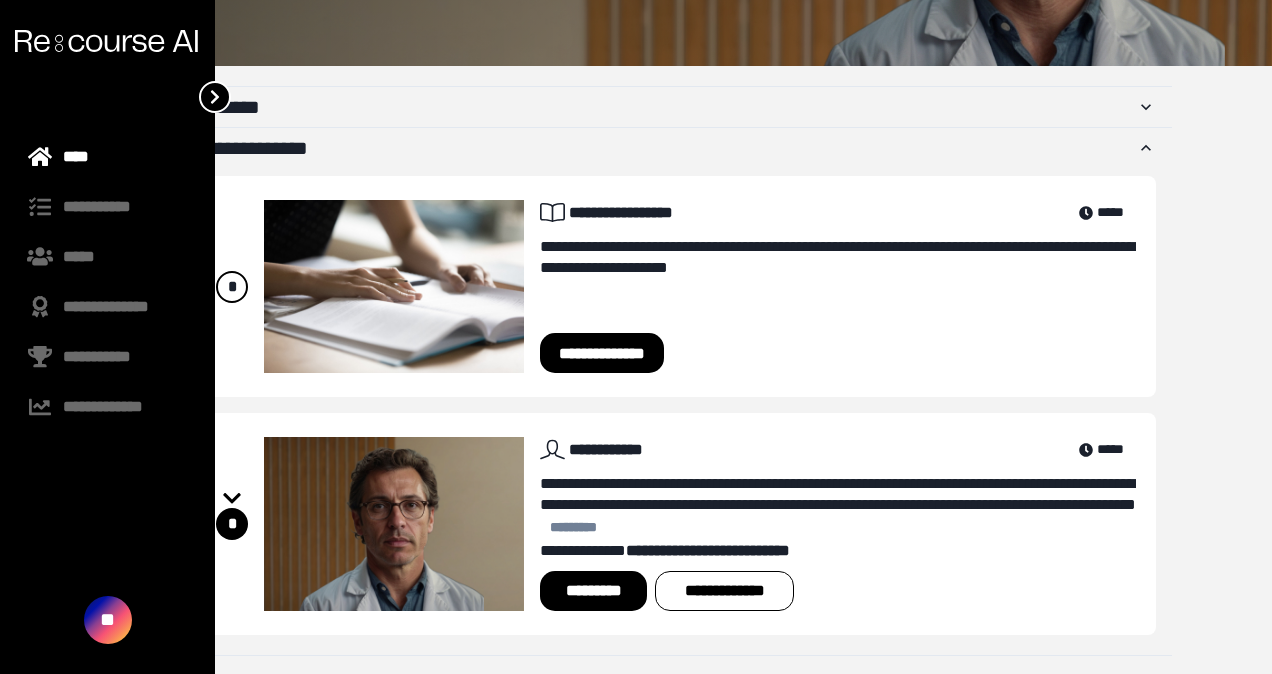 click on "****" at bounding box center (107, 157) 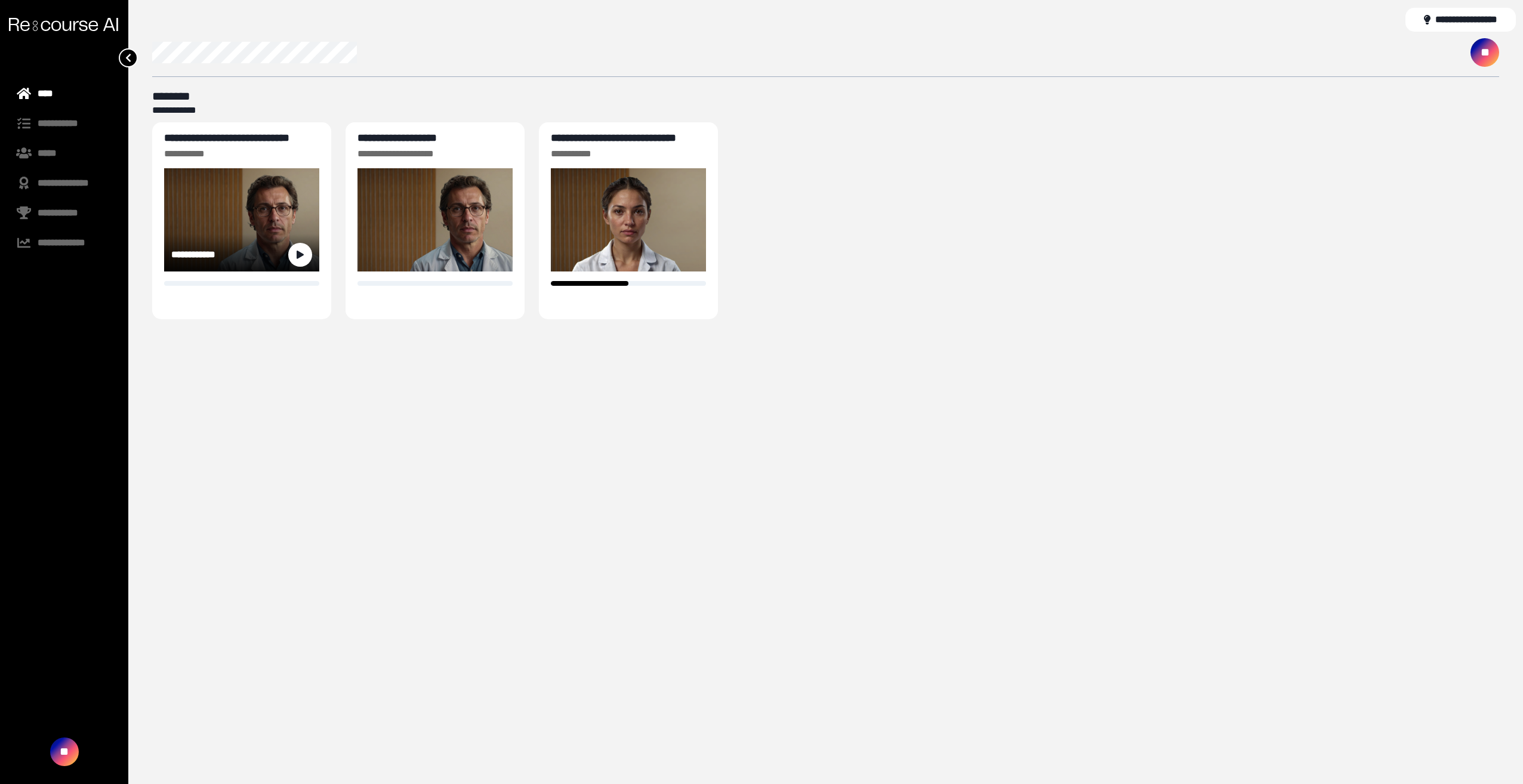 click on "**********" at bounding box center [227, 138] 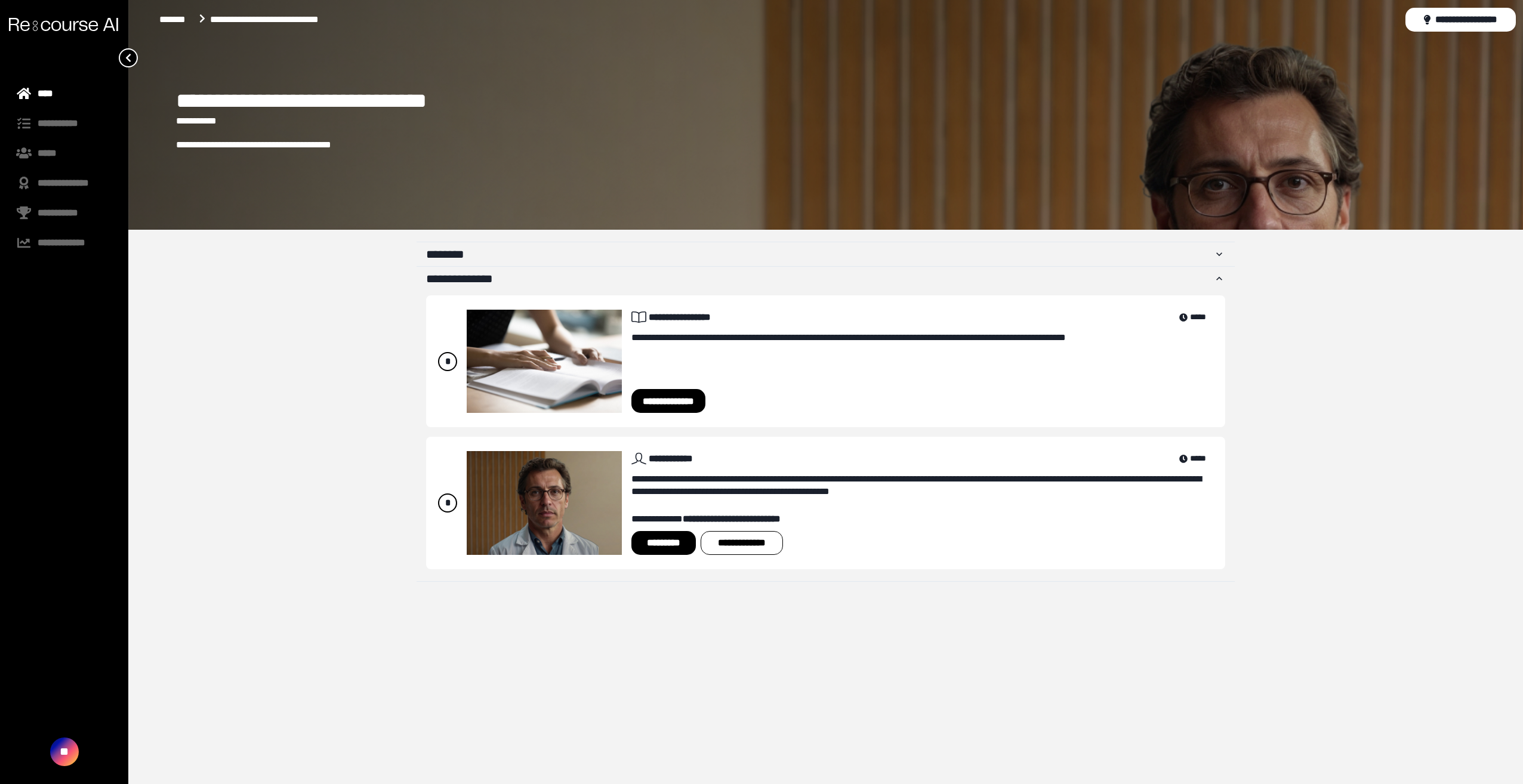 click on "*********" at bounding box center (663, 543) 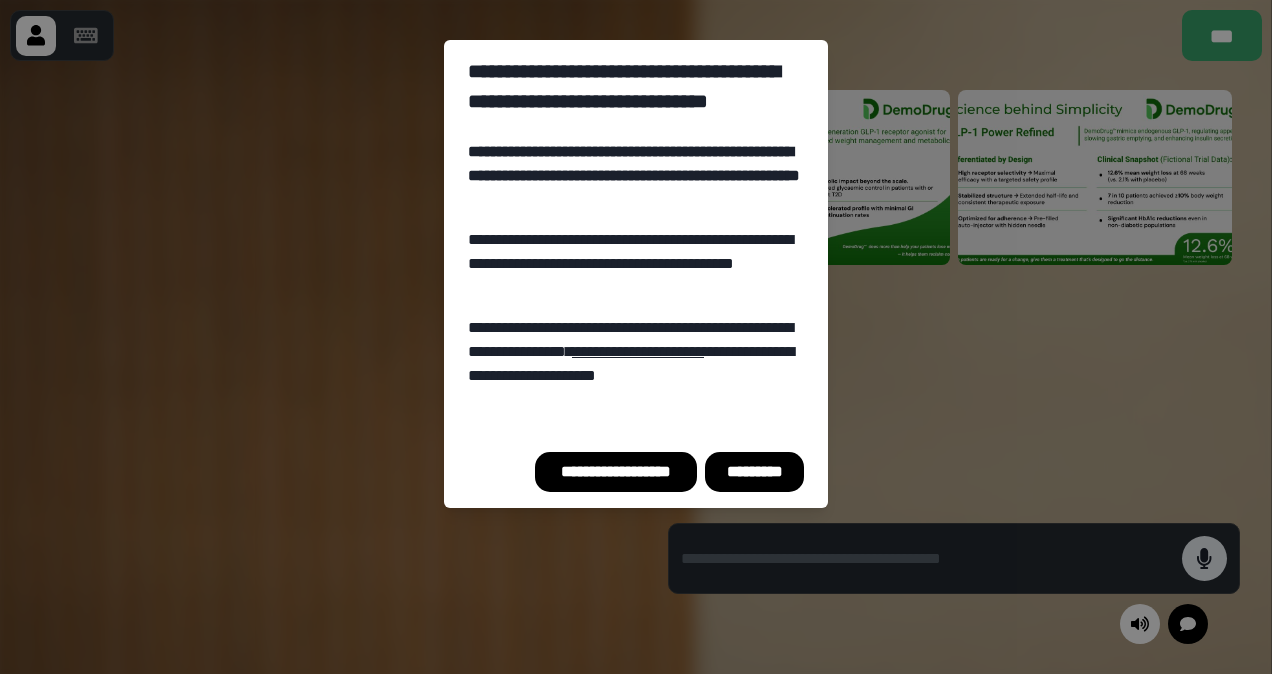 click on "*********" at bounding box center (754, 472) 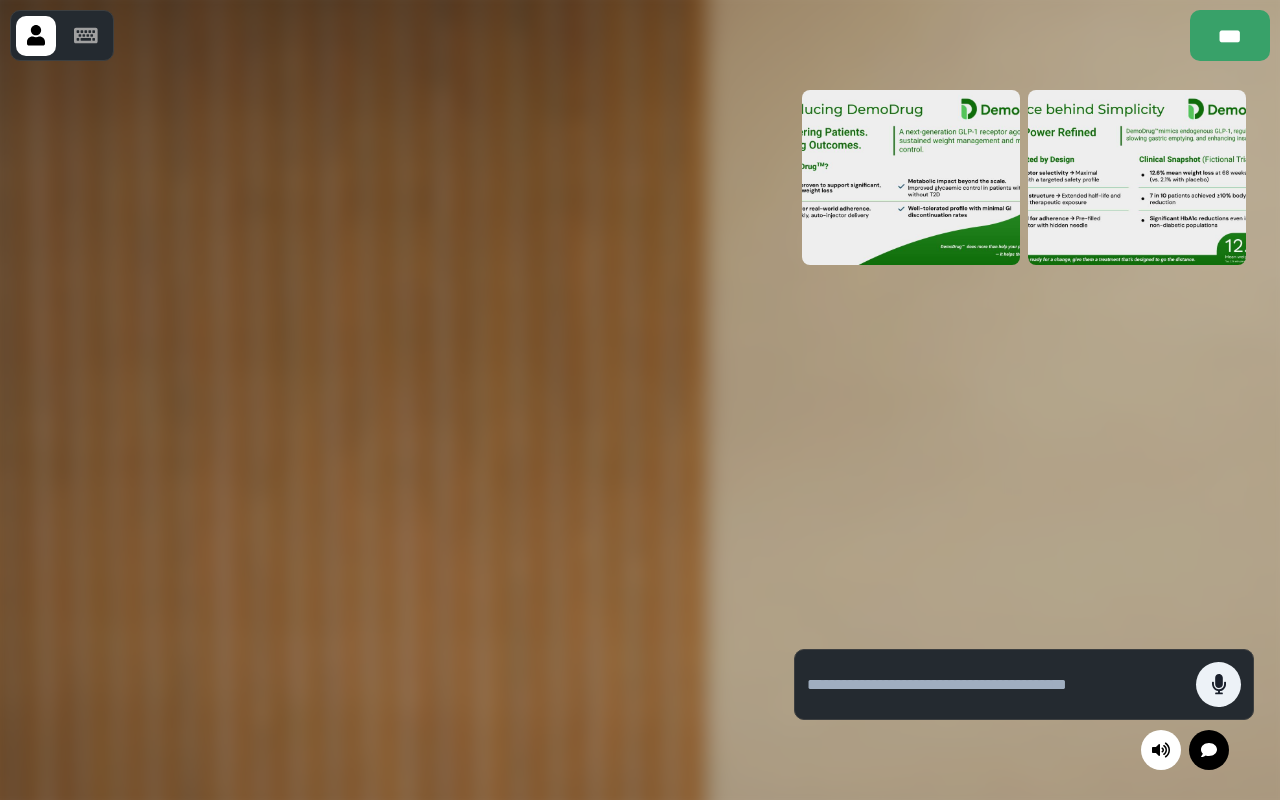 click at bounding box center [1024, 357] 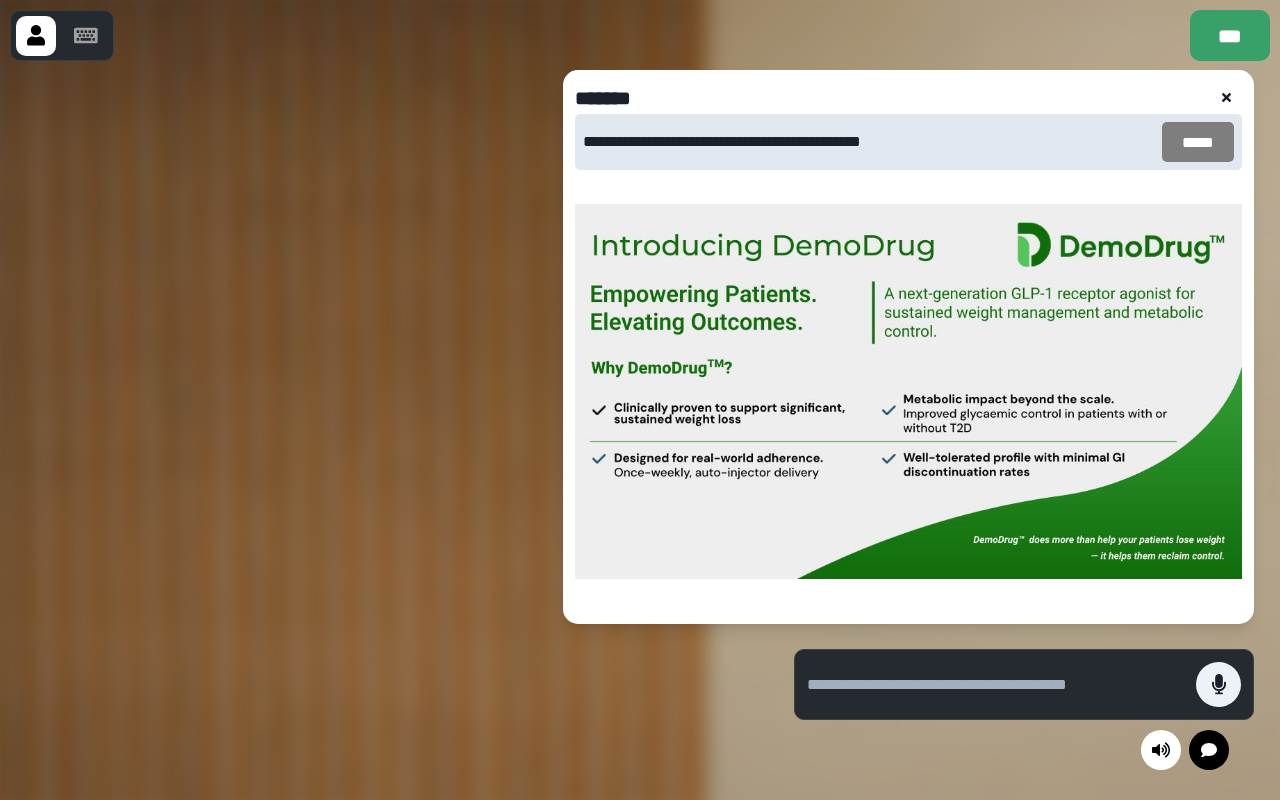 click on "*****" at bounding box center [1198, 142] 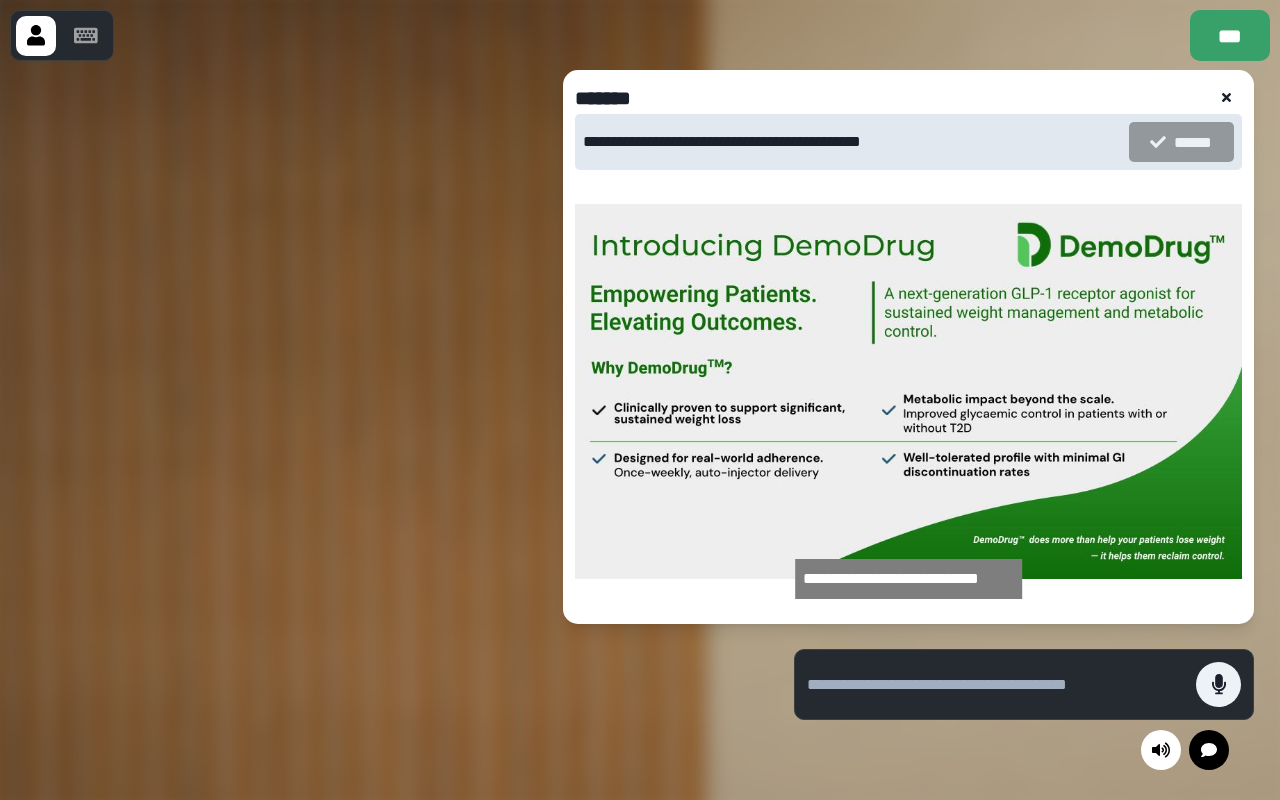 click 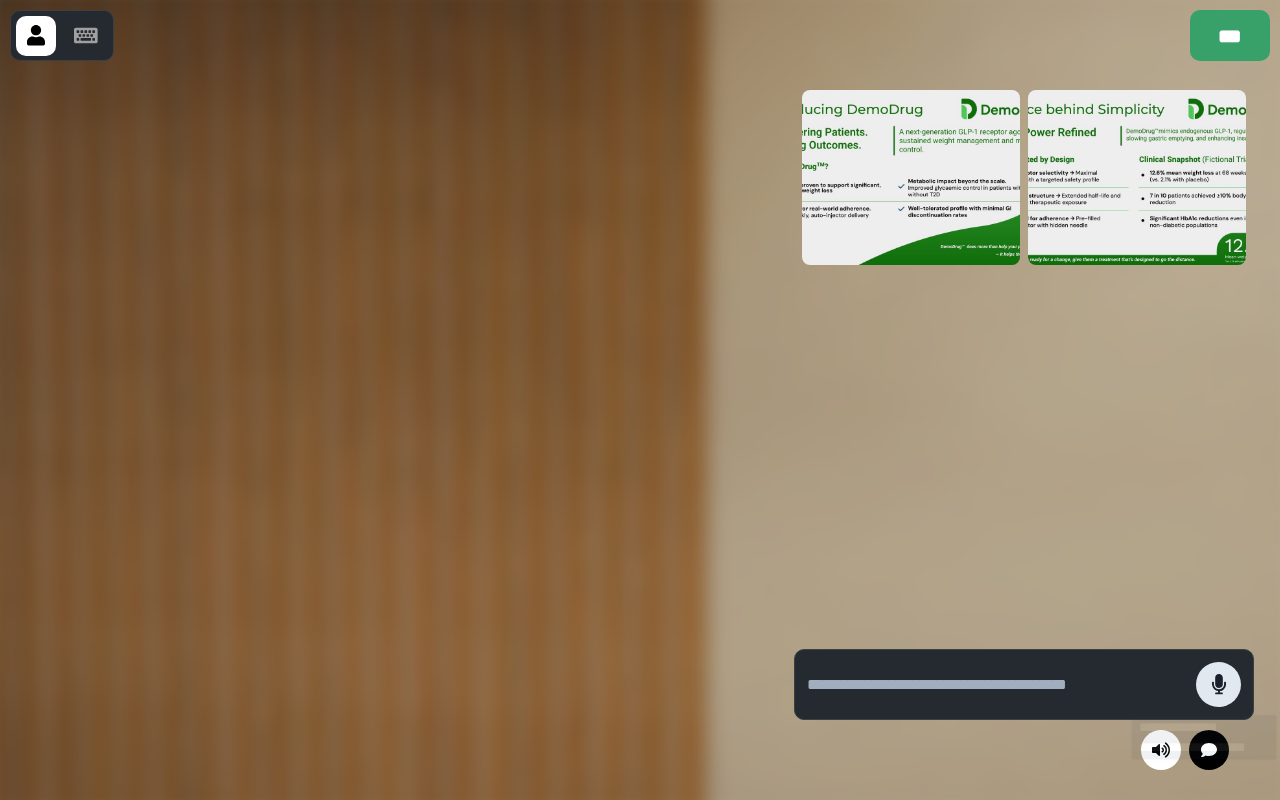 click at bounding box center [1218, 684] 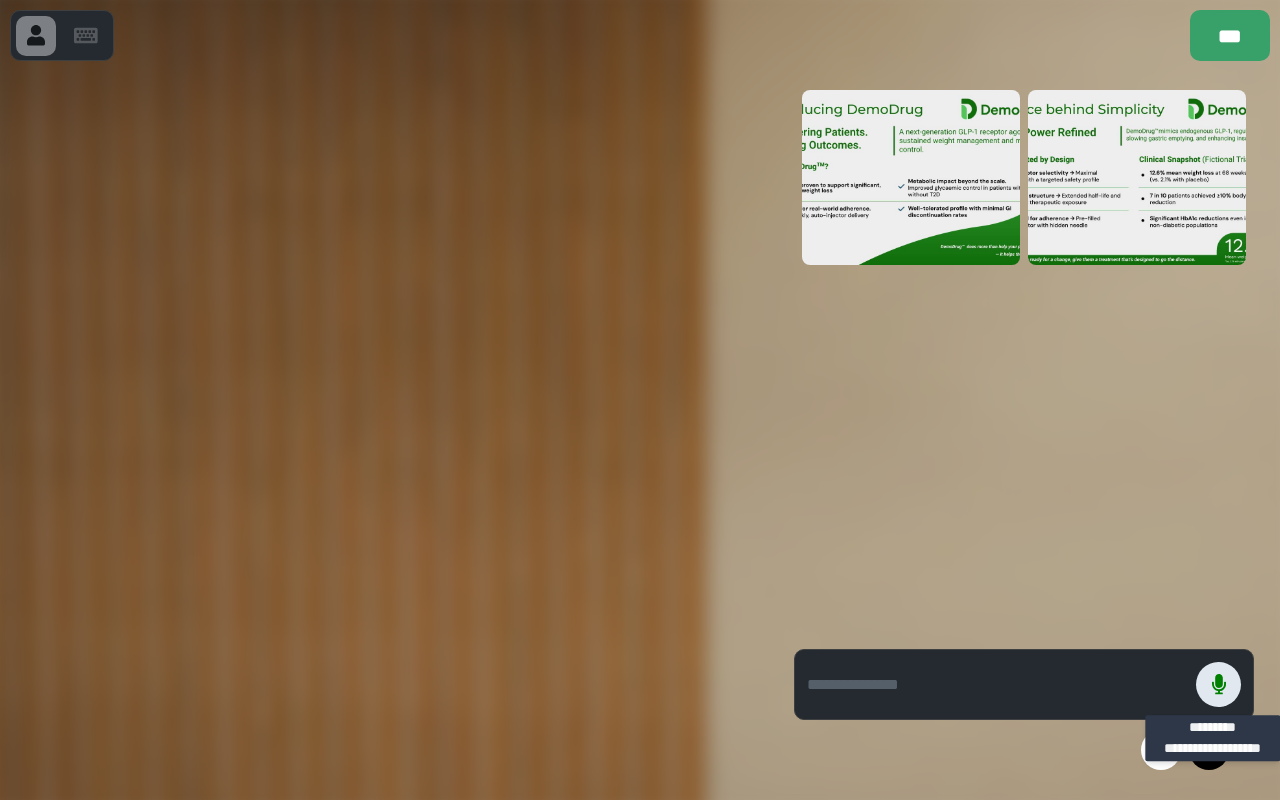 click at bounding box center [1218, 684] 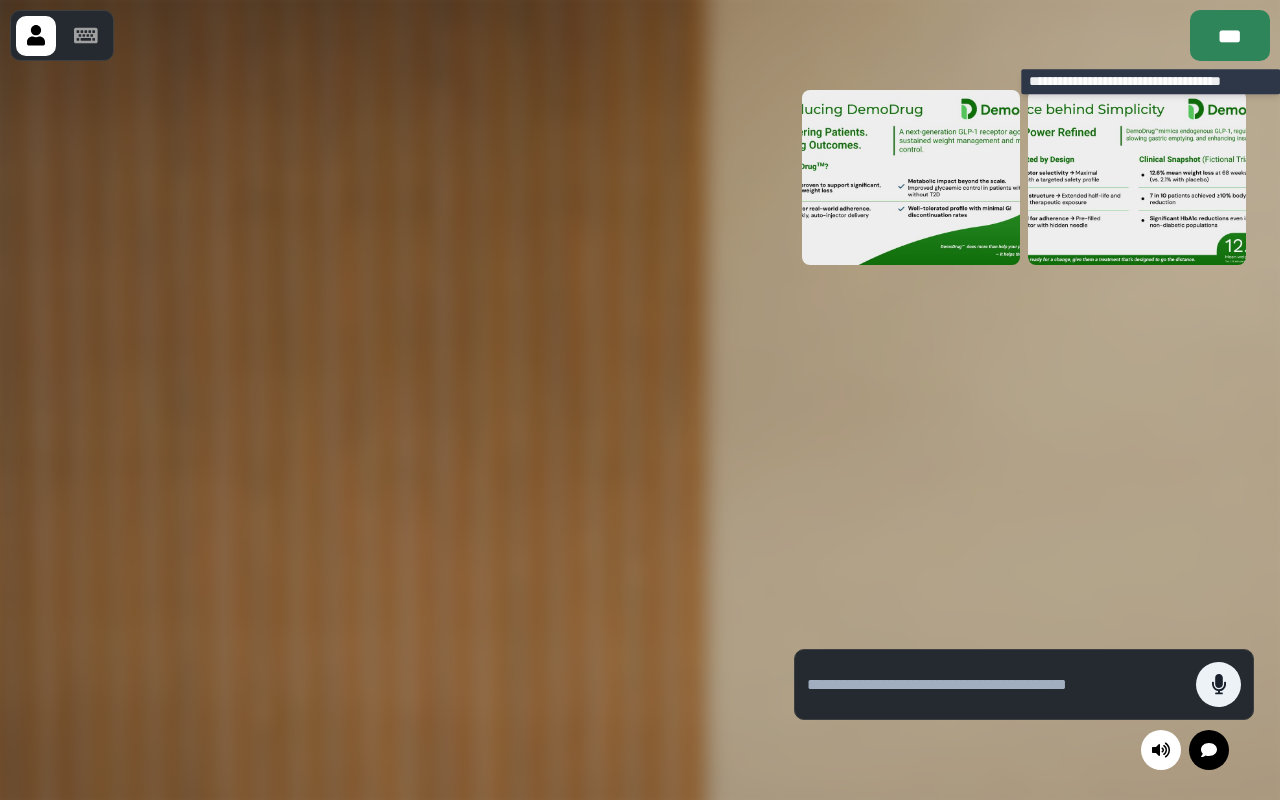 click on "***" at bounding box center [1230, 35] 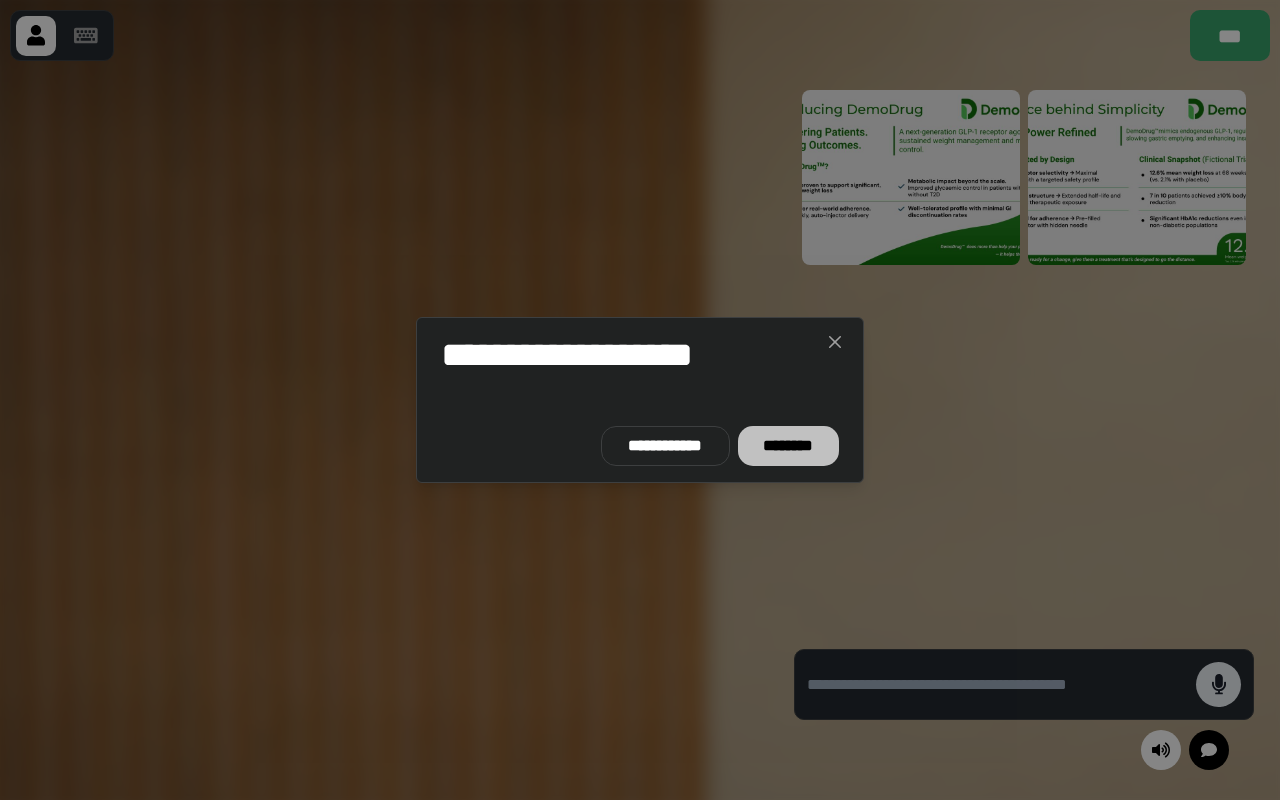 click on "********" at bounding box center (788, 446) 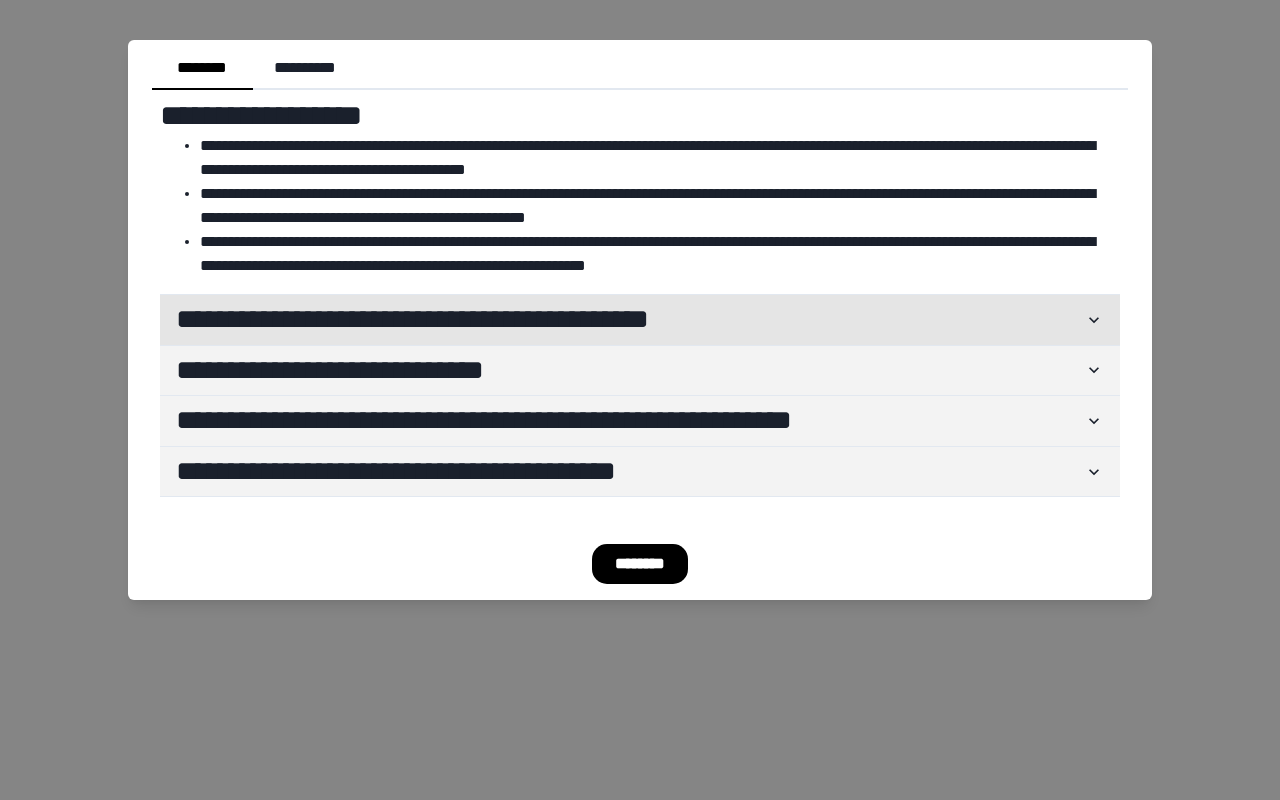 click 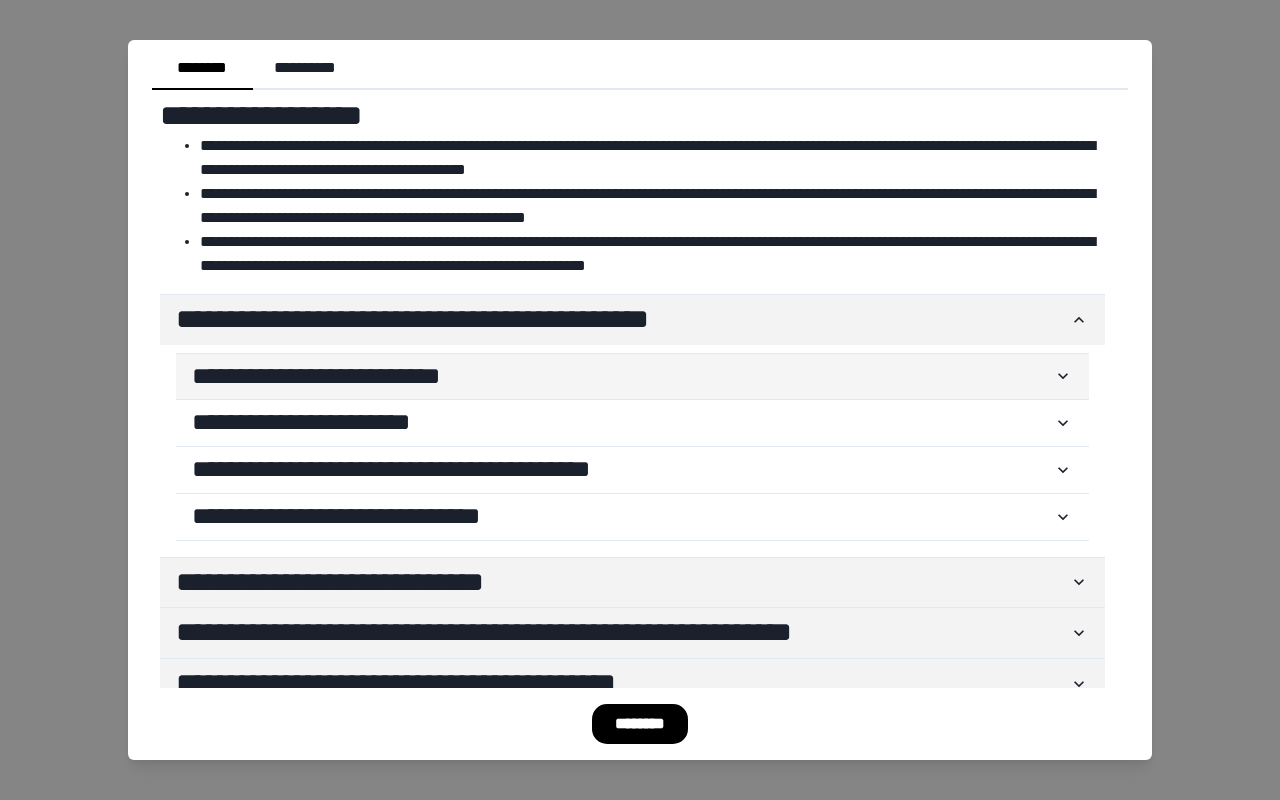 click on "**********" at bounding box center [632, 377] 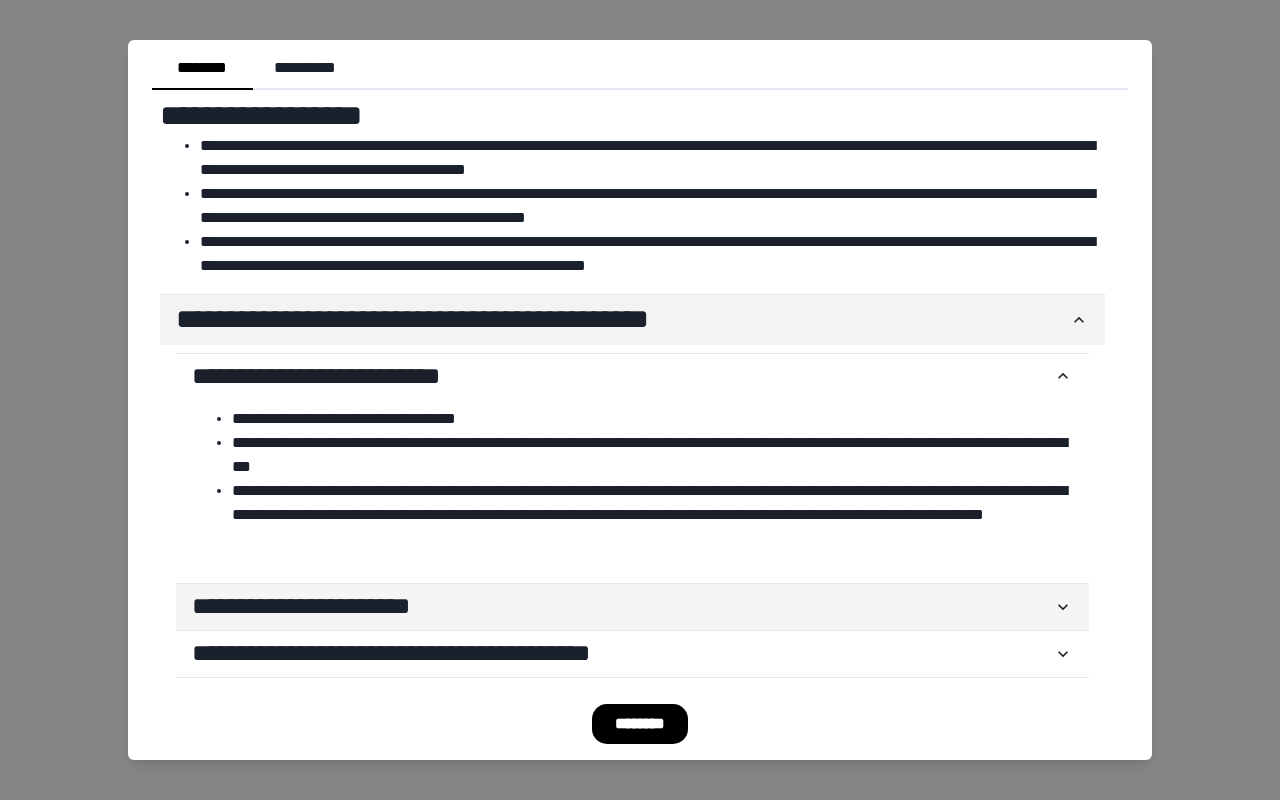 click 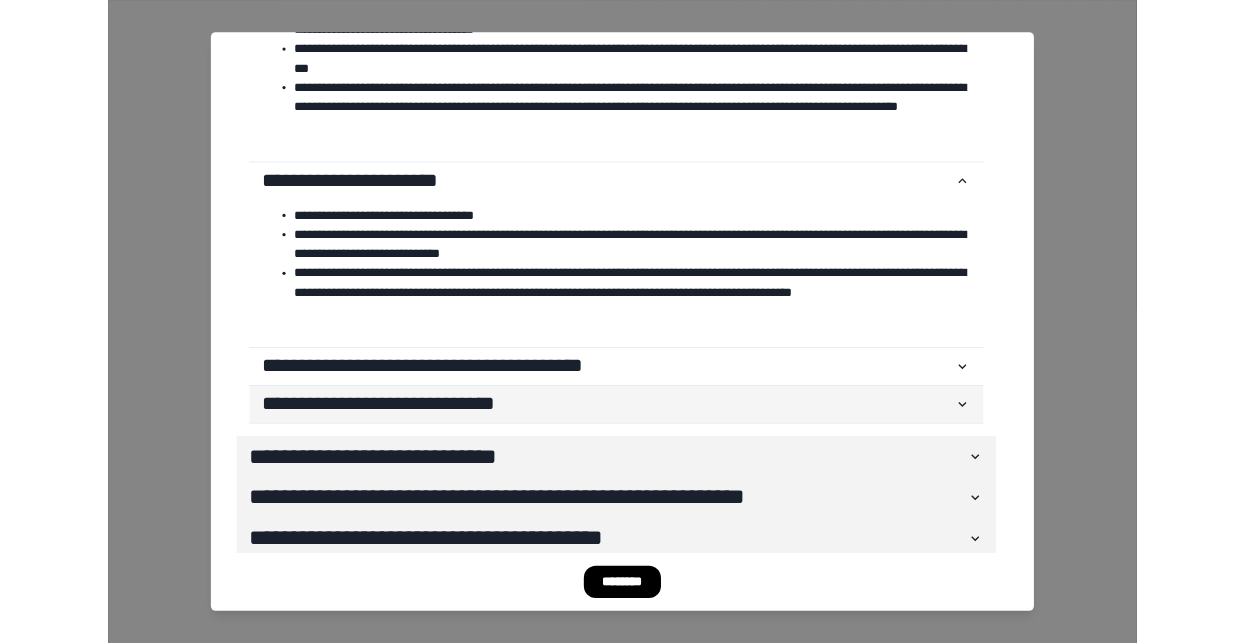 scroll, scrollTop: 400, scrollLeft: 0, axis: vertical 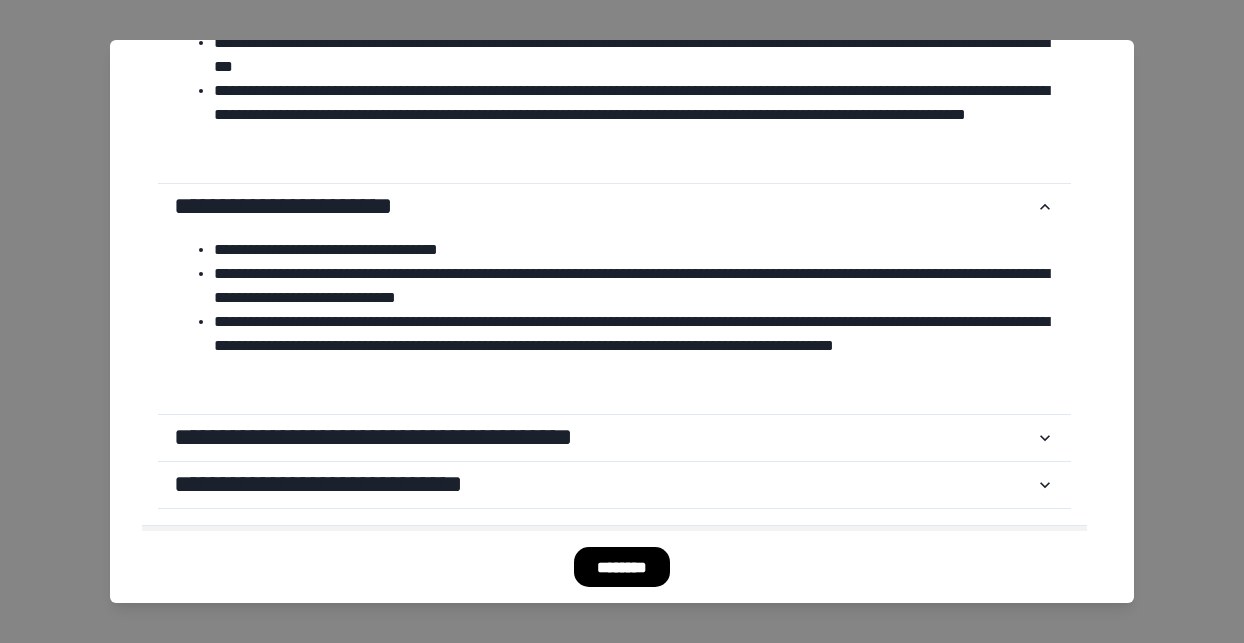 click on "********" at bounding box center (622, 567) 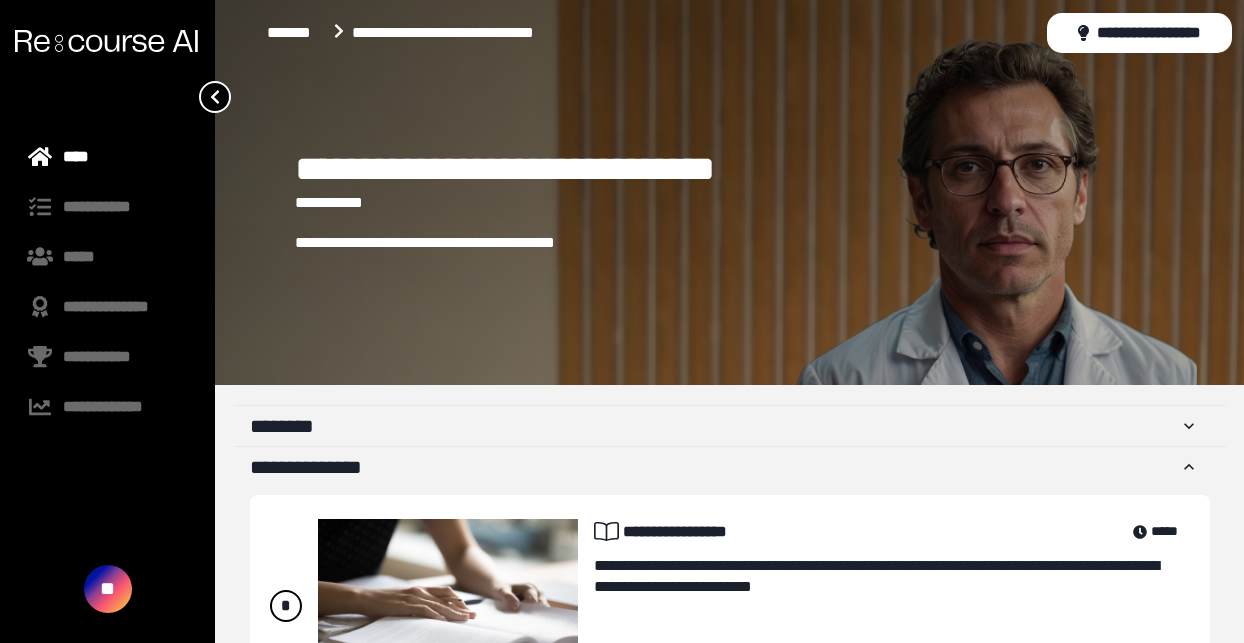 scroll, scrollTop: 350, scrollLeft: 0, axis: vertical 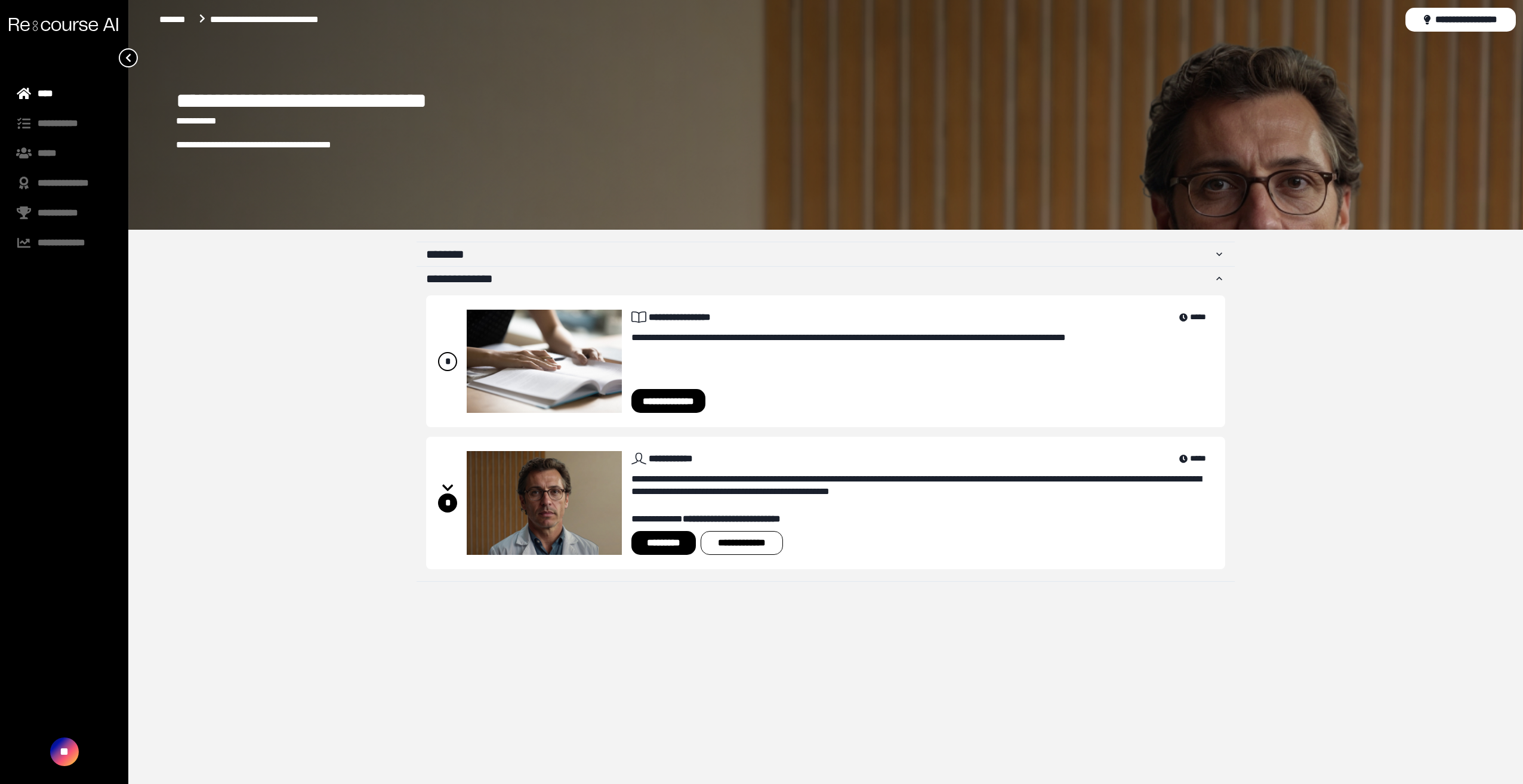 click on "*********" at bounding box center (663, 543) 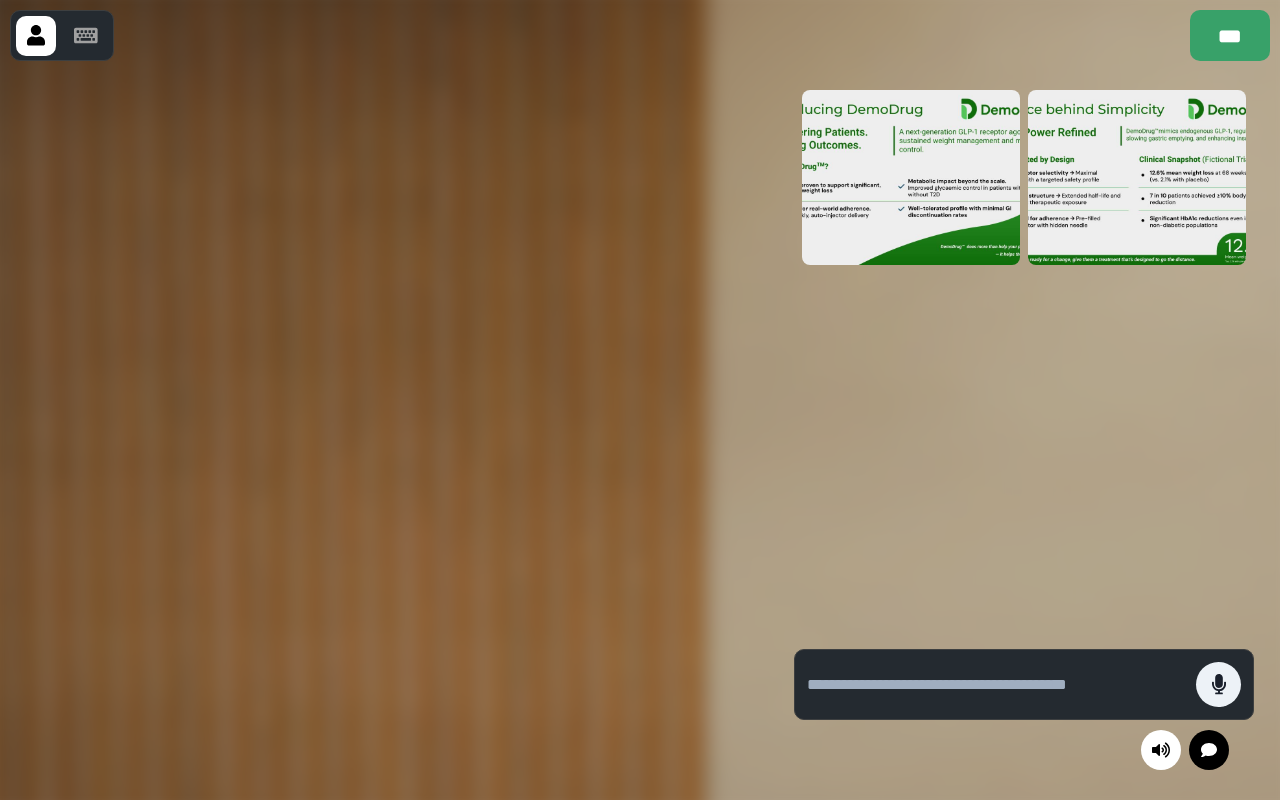click at bounding box center [1024, 357] 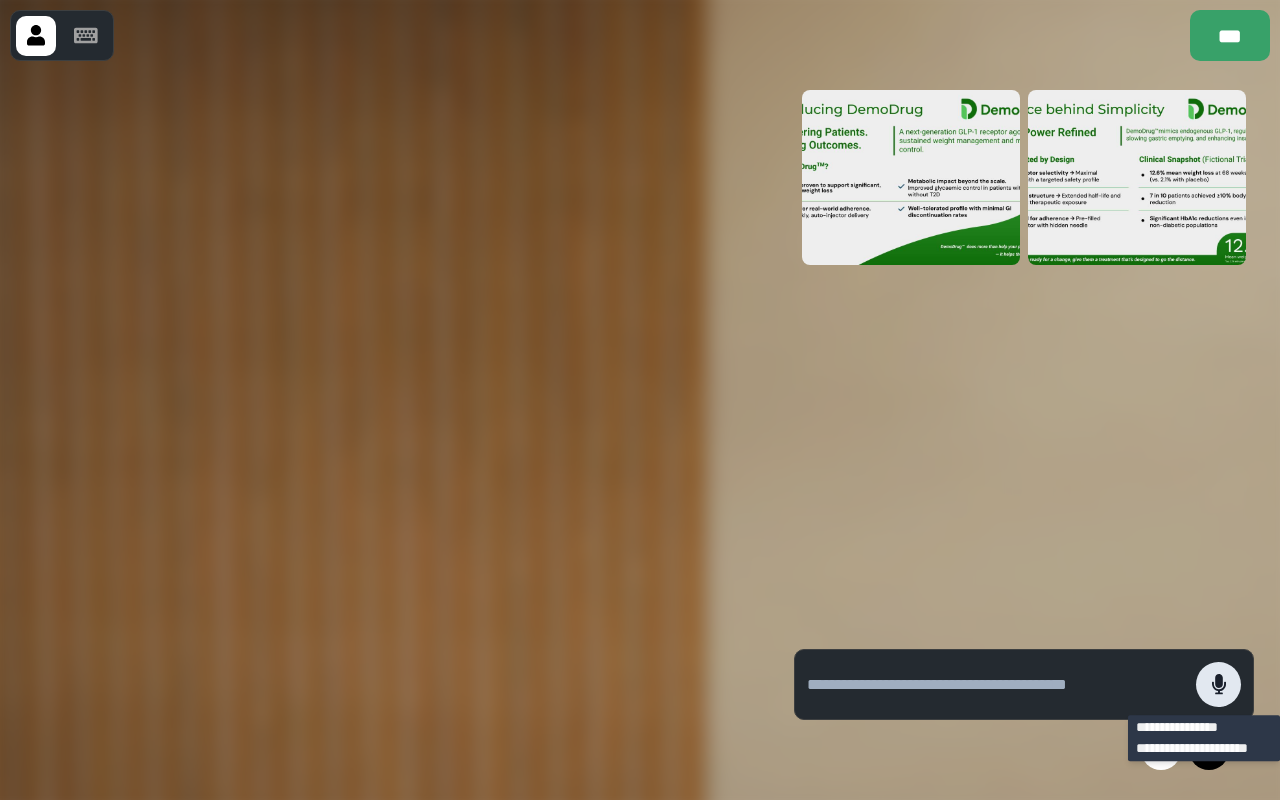 click at bounding box center [1218, 684] 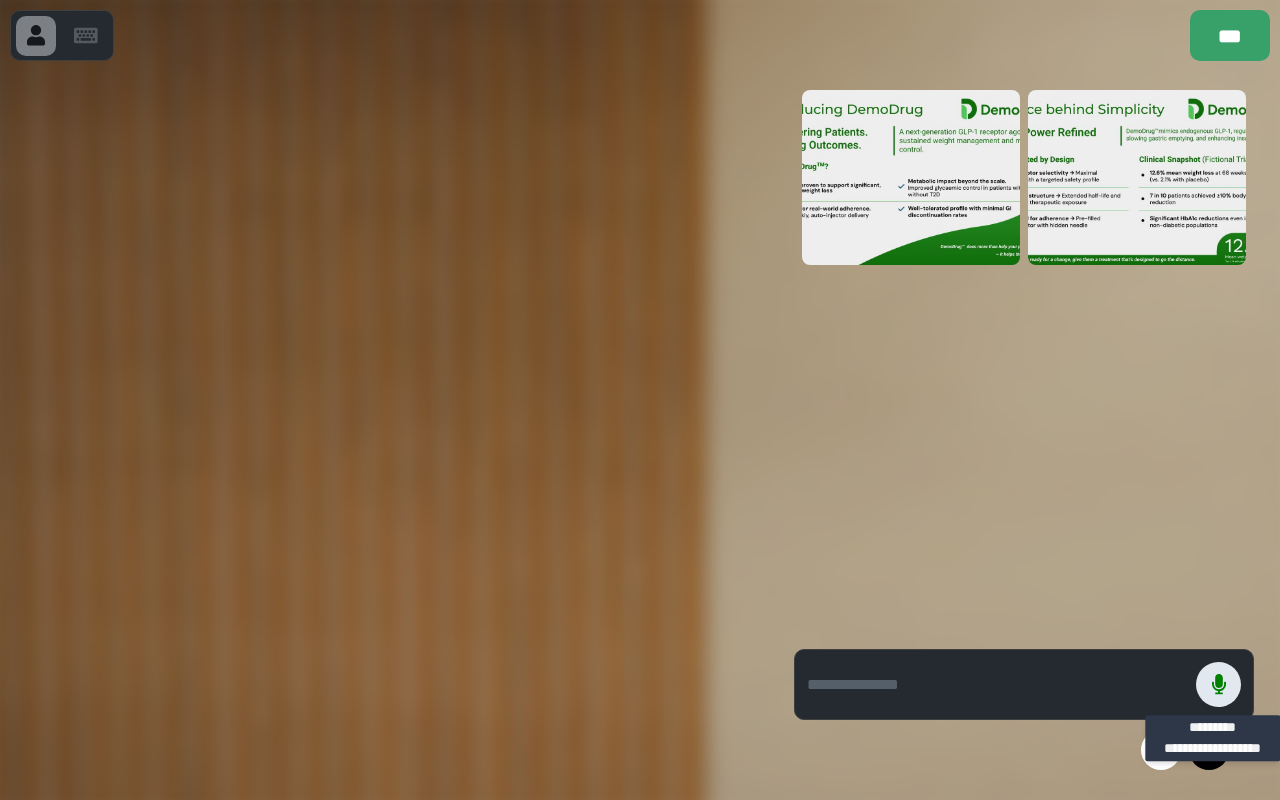 click at bounding box center (1218, 684) 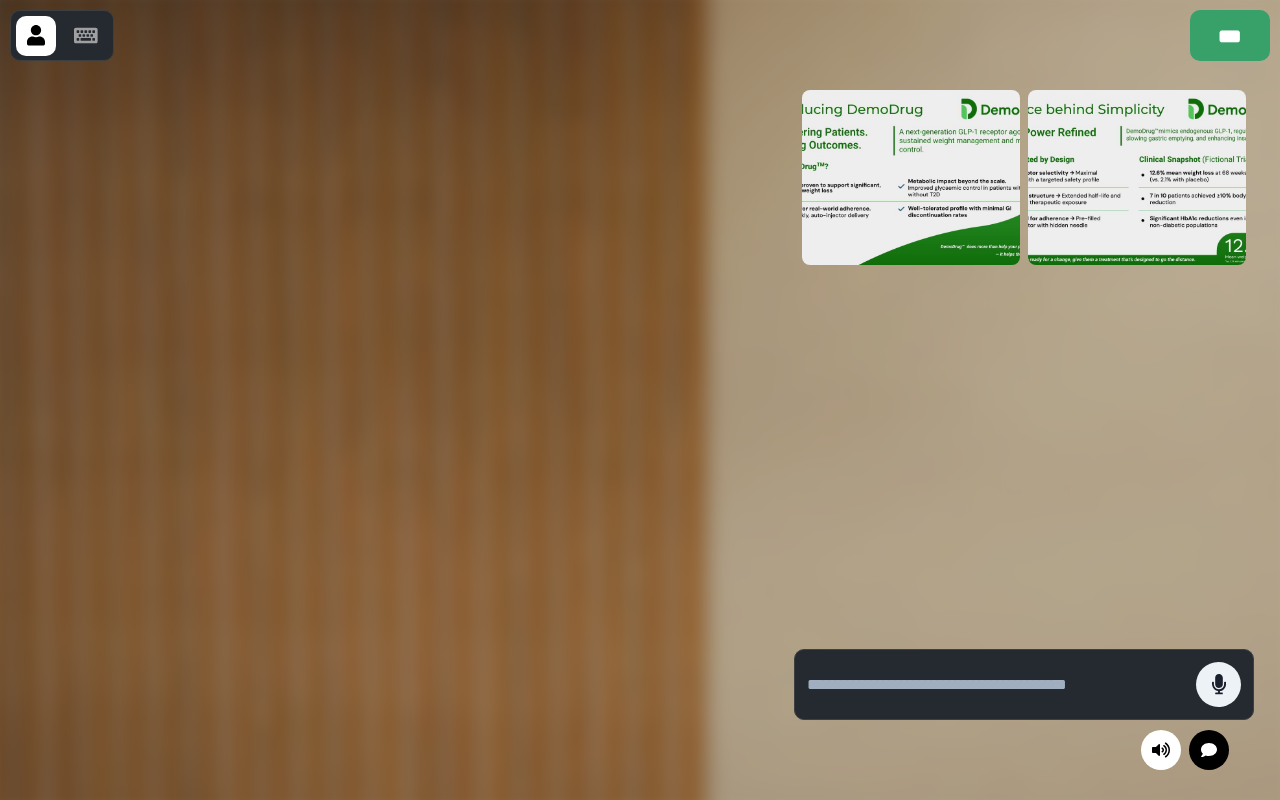 click at bounding box center [911, 177] 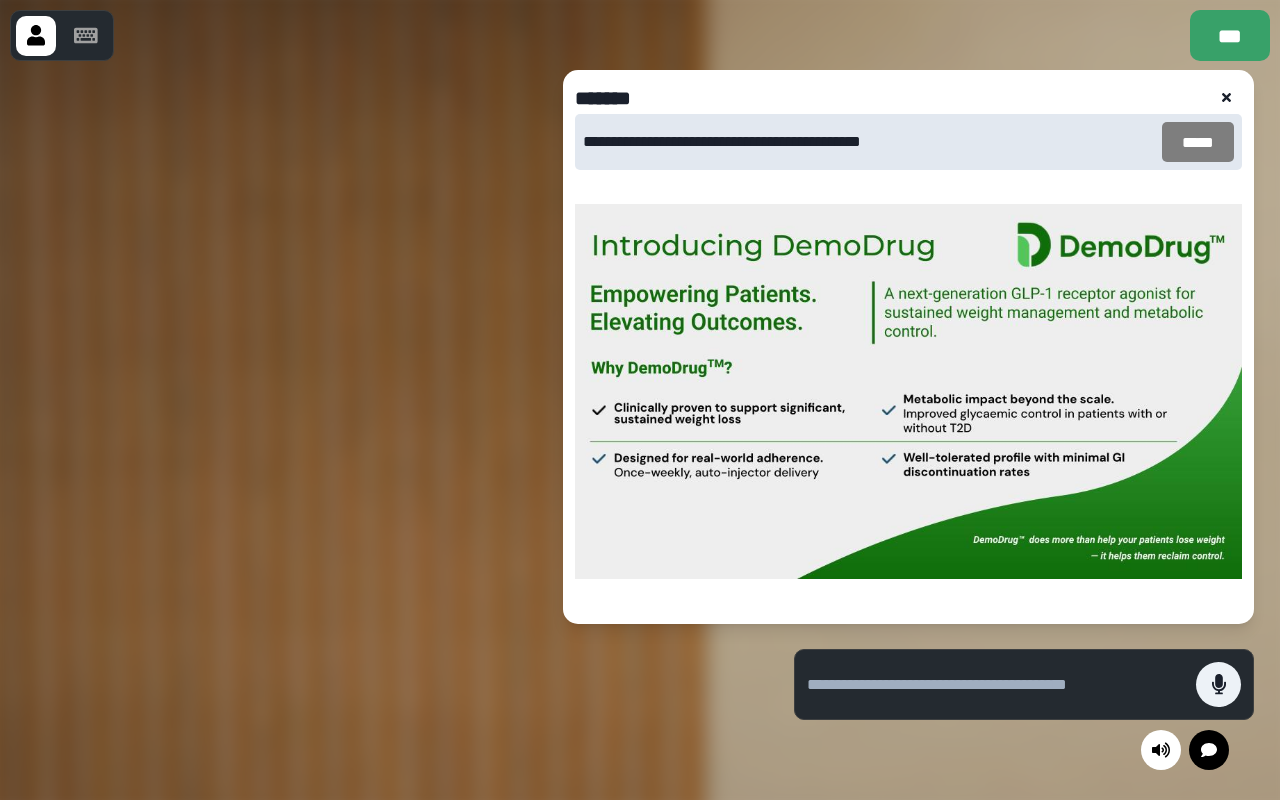 click on "*****" at bounding box center [1198, 142] 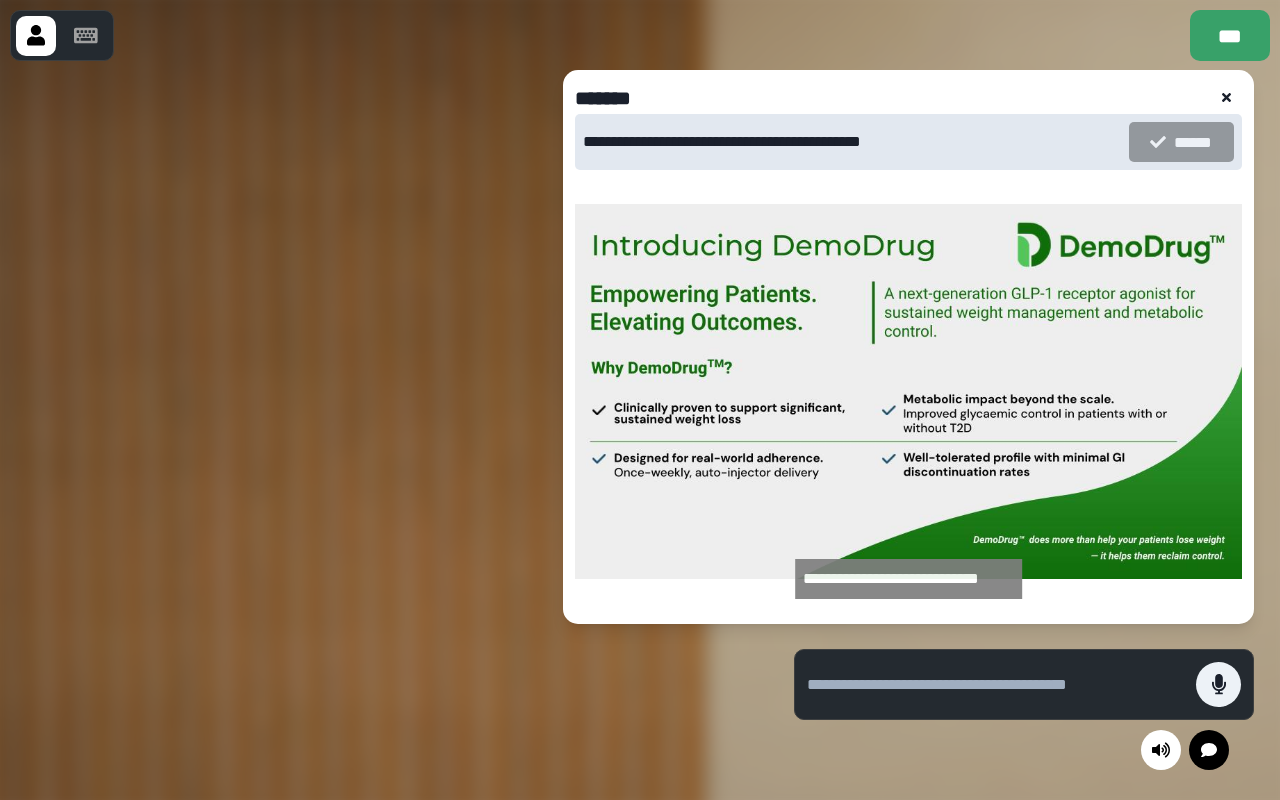 click 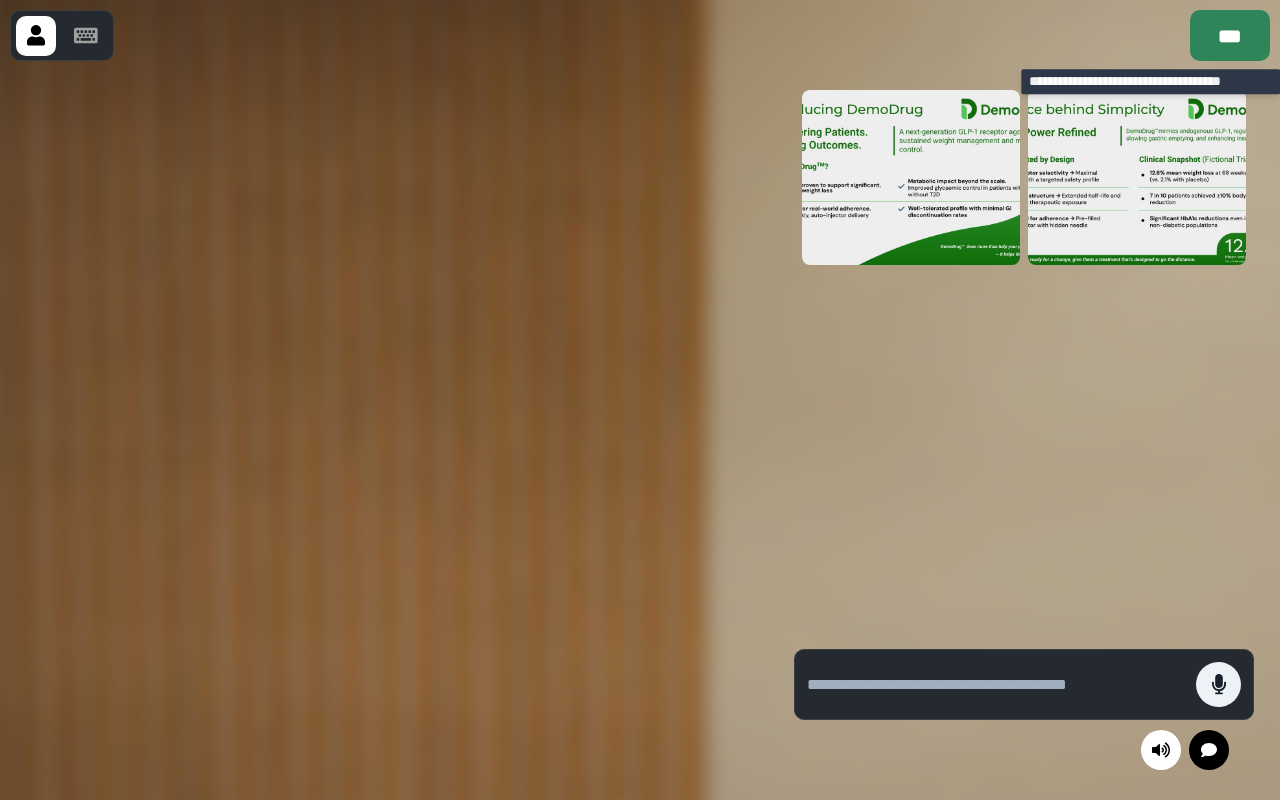 click on "***" at bounding box center [1230, 35] 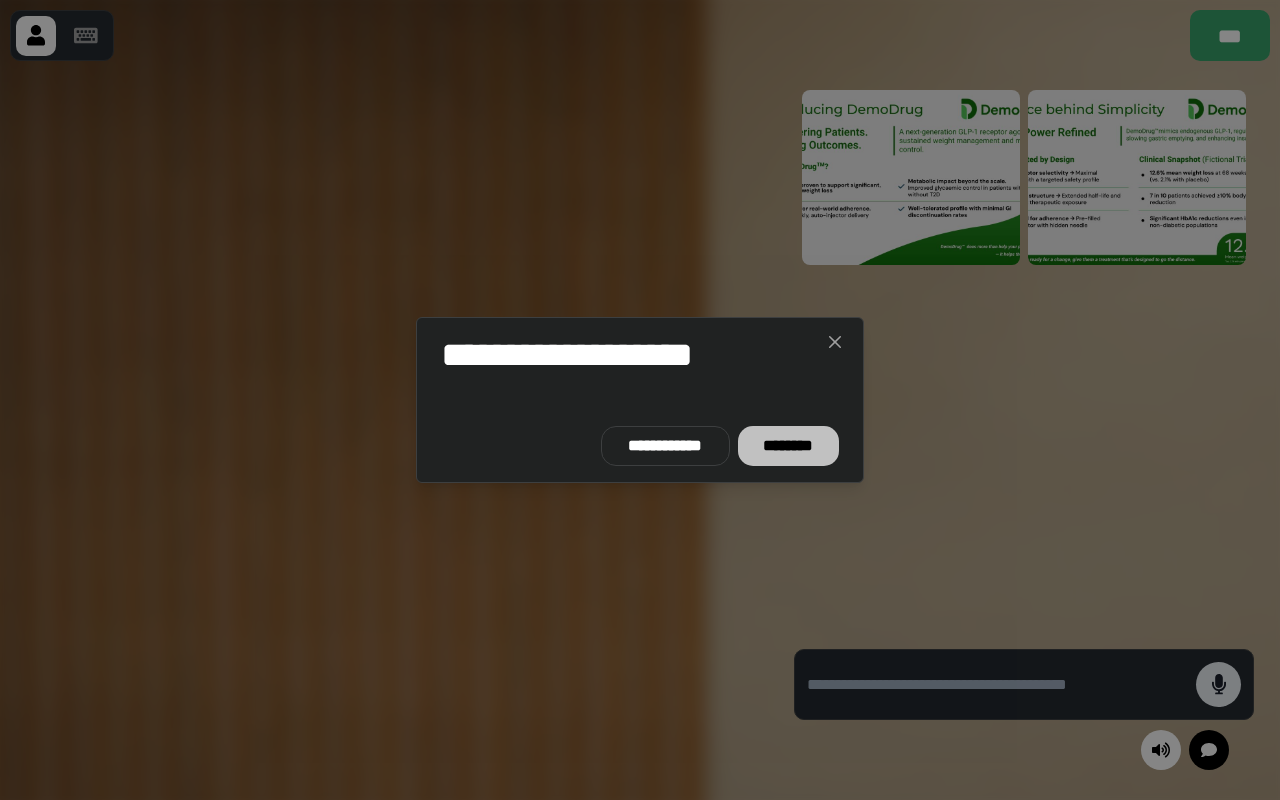 click on "********" at bounding box center (788, 446) 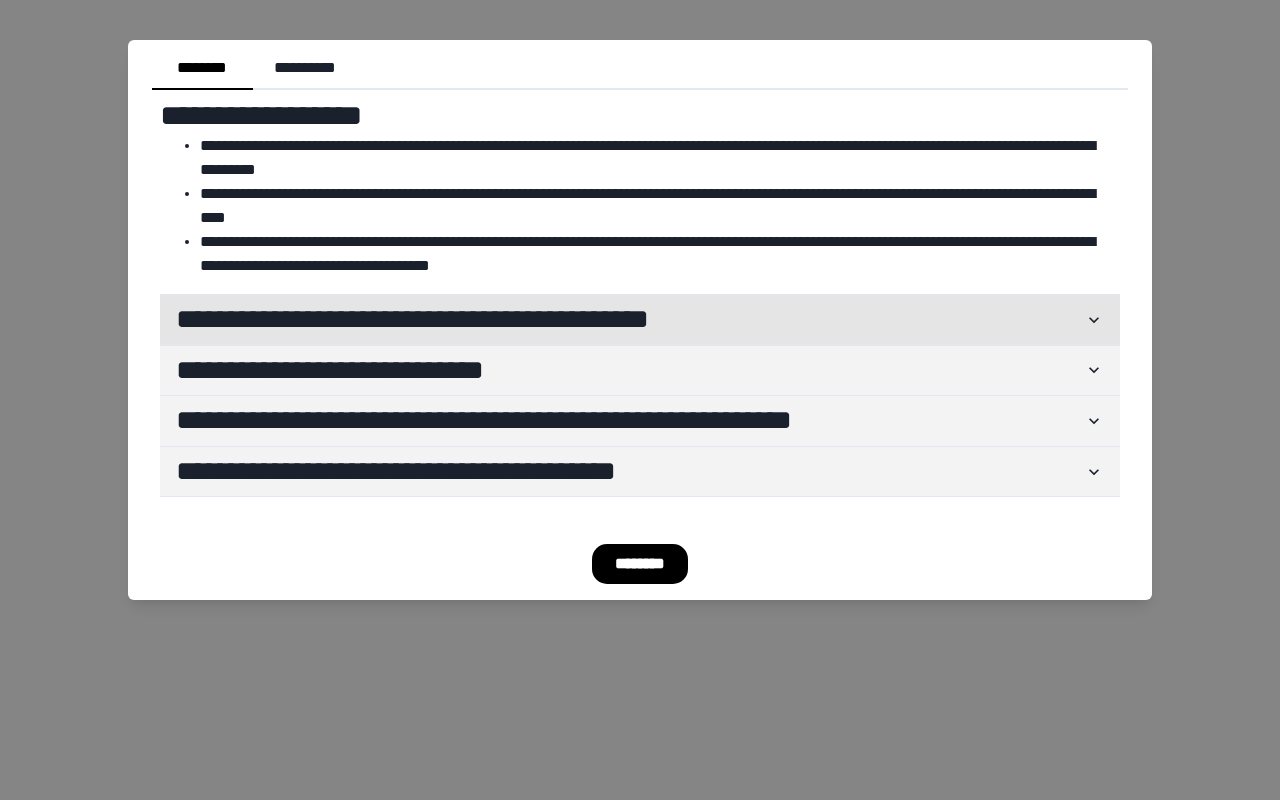 click 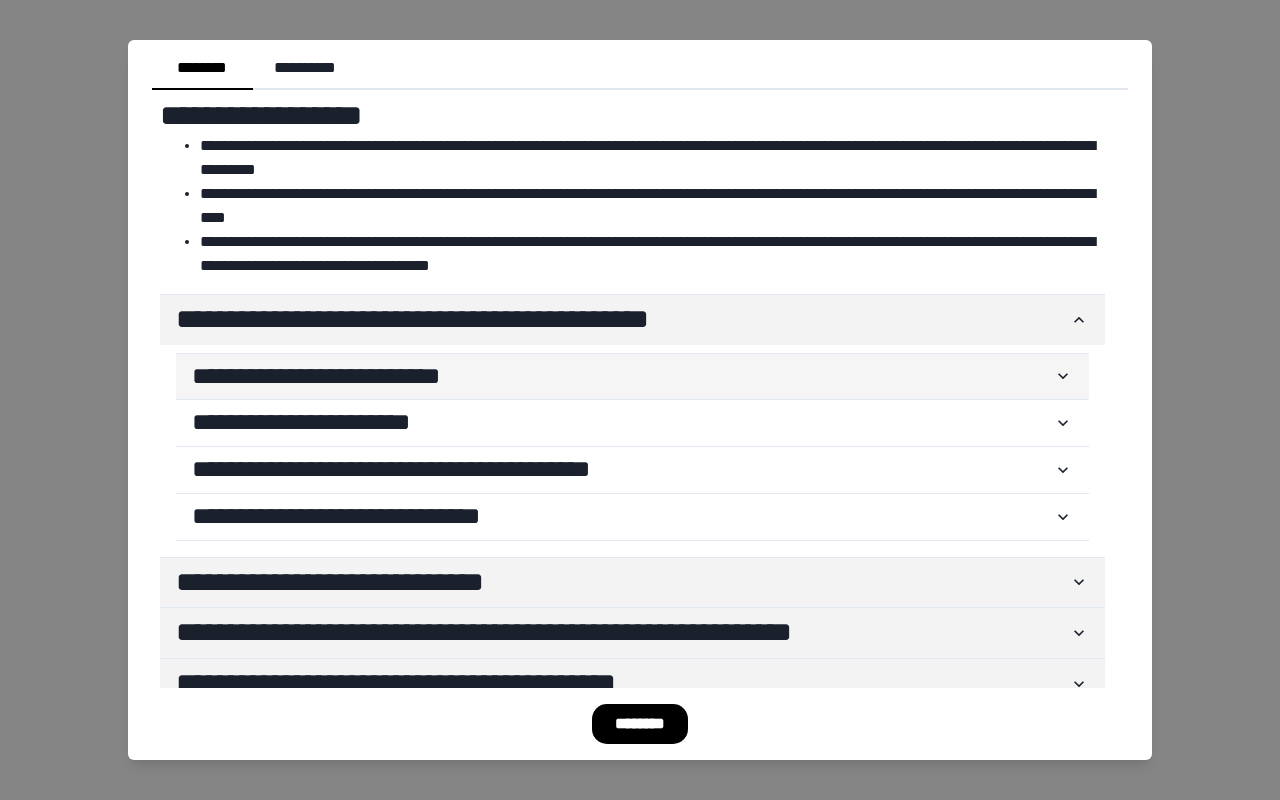 click 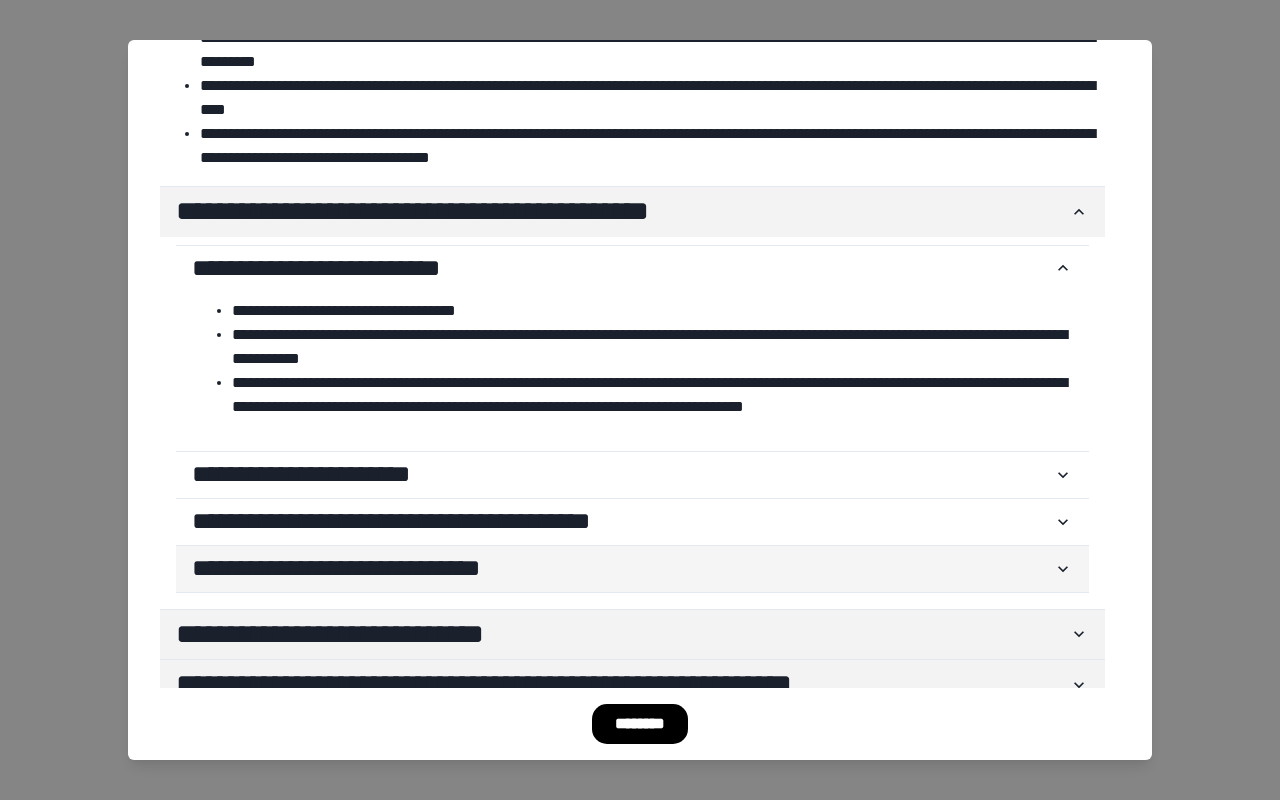 scroll, scrollTop: 194, scrollLeft: 0, axis: vertical 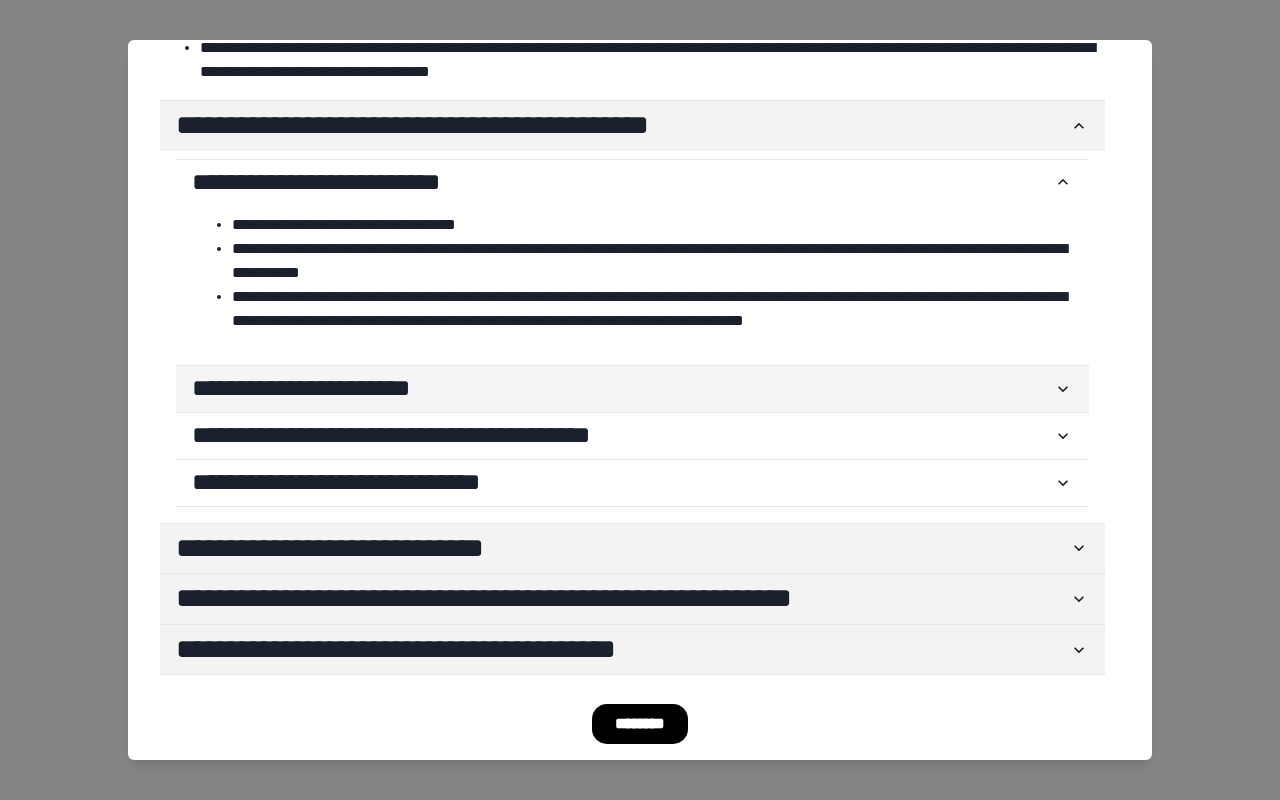 click 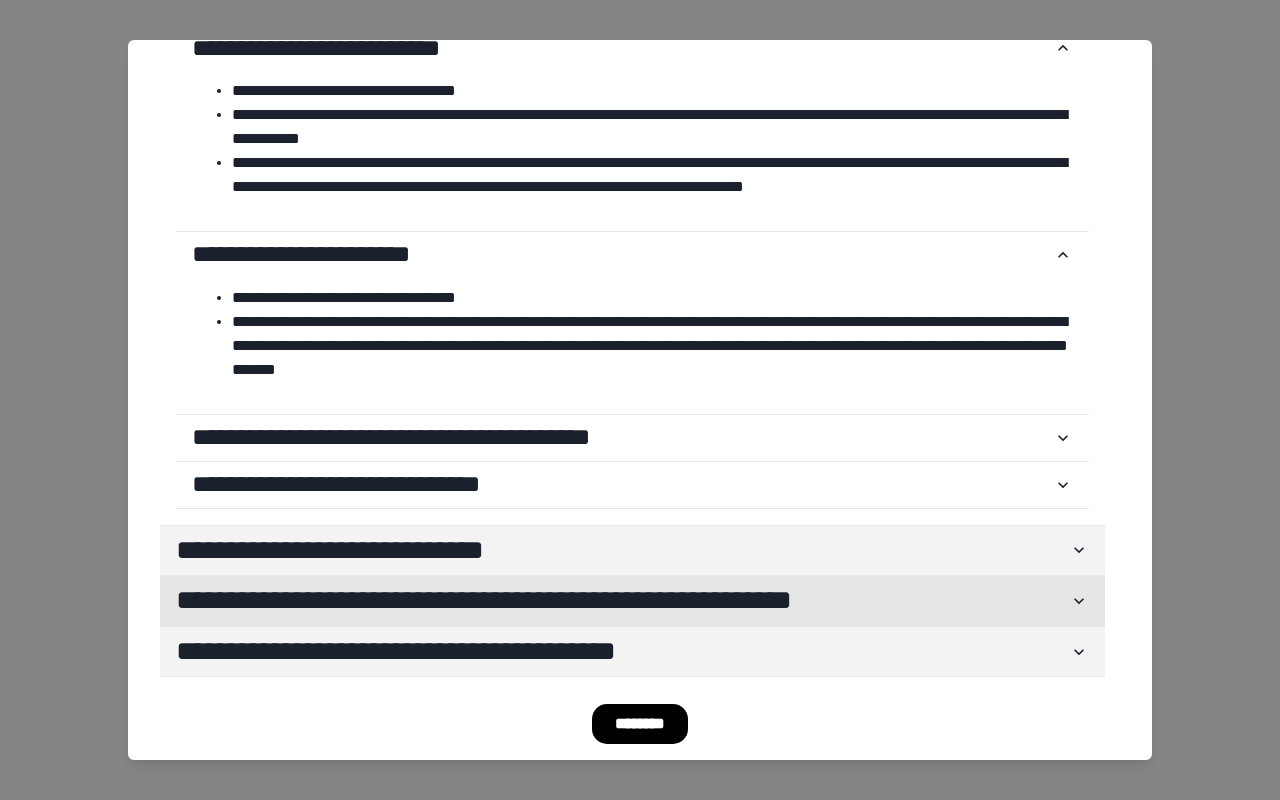 scroll, scrollTop: 330, scrollLeft: 0, axis: vertical 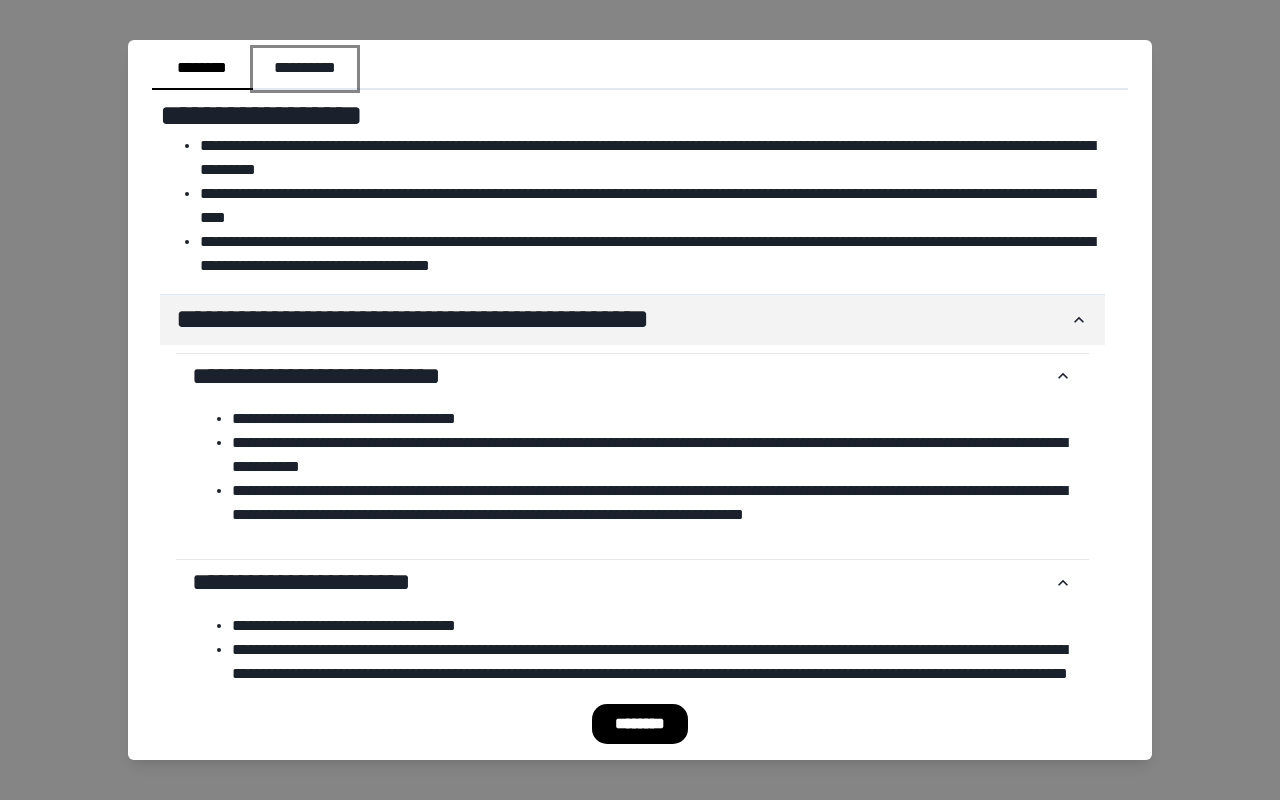 click on "**********" at bounding box center (305, 69) 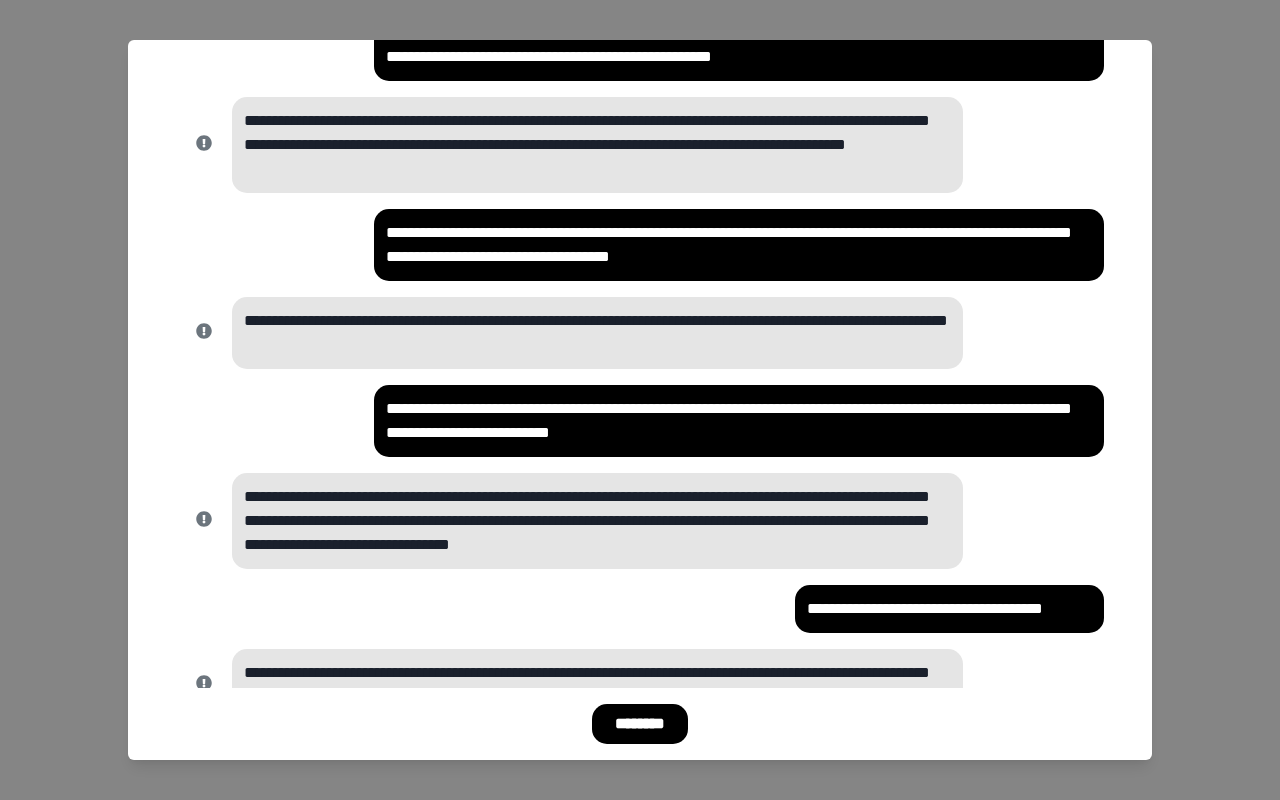 scroll, scrollTop: 362, scrollLeft: 0, axis: vertical 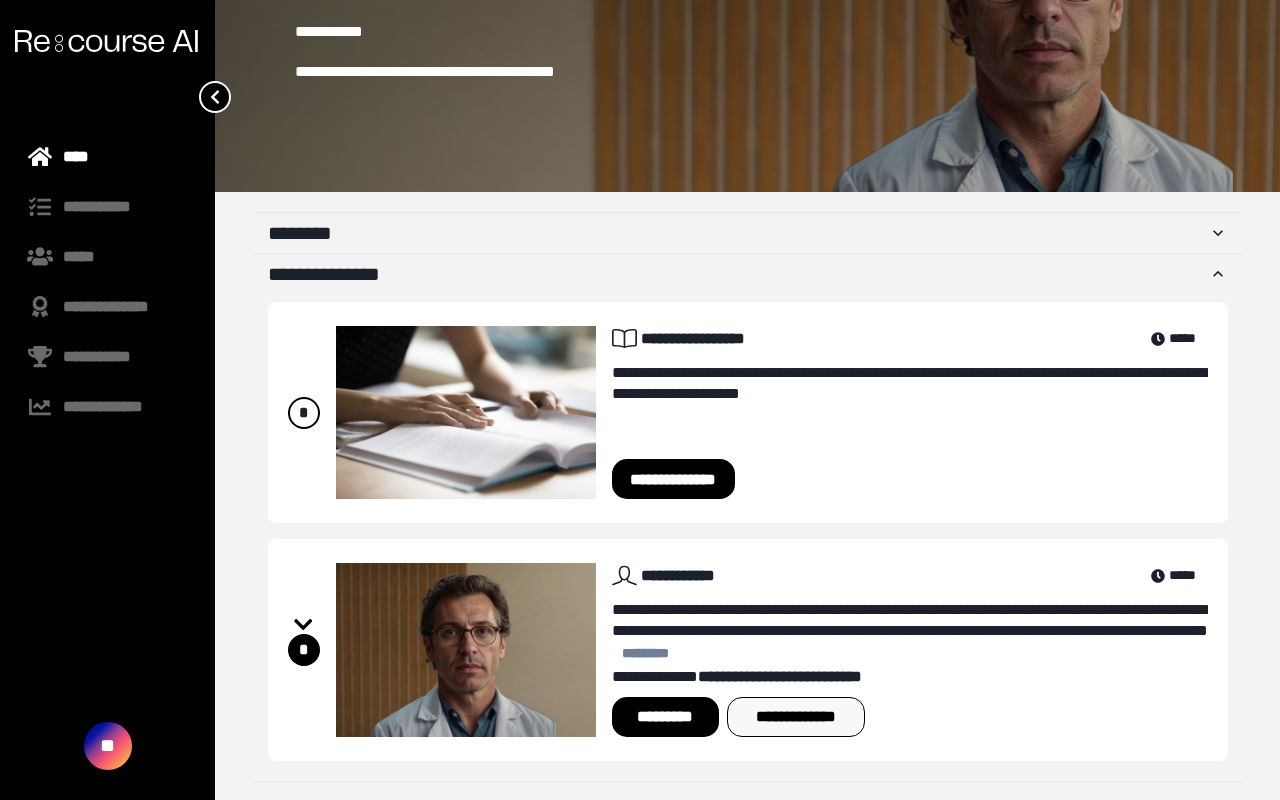 click on "**********" at bounding box center (796, 717) 